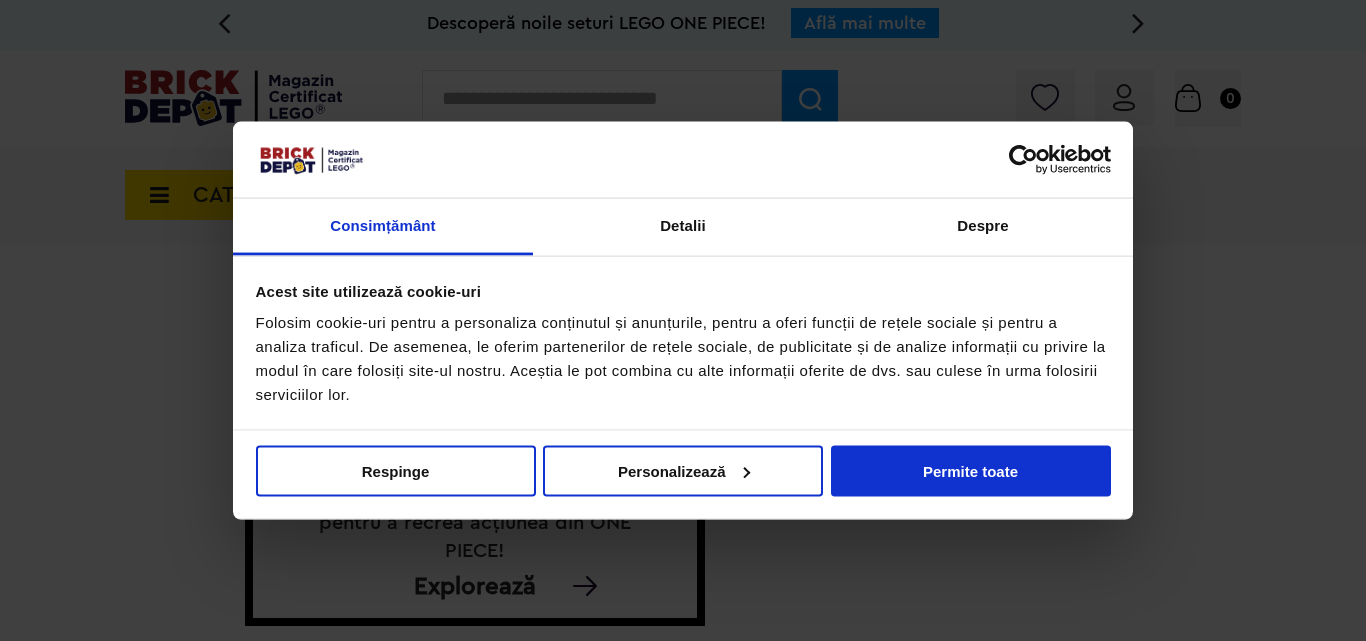 scroll, scrollTop: 0, scrollLeft: 0, axis: both 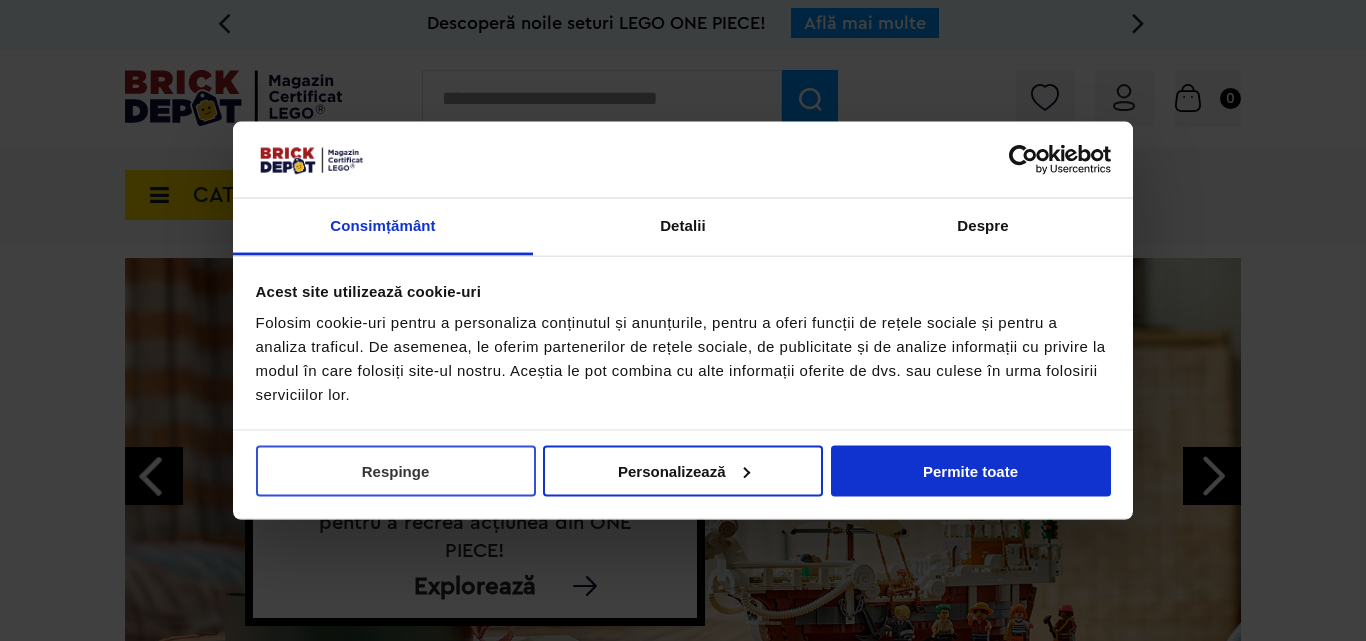 click on "Respinge" at bounding box center (396, 470) 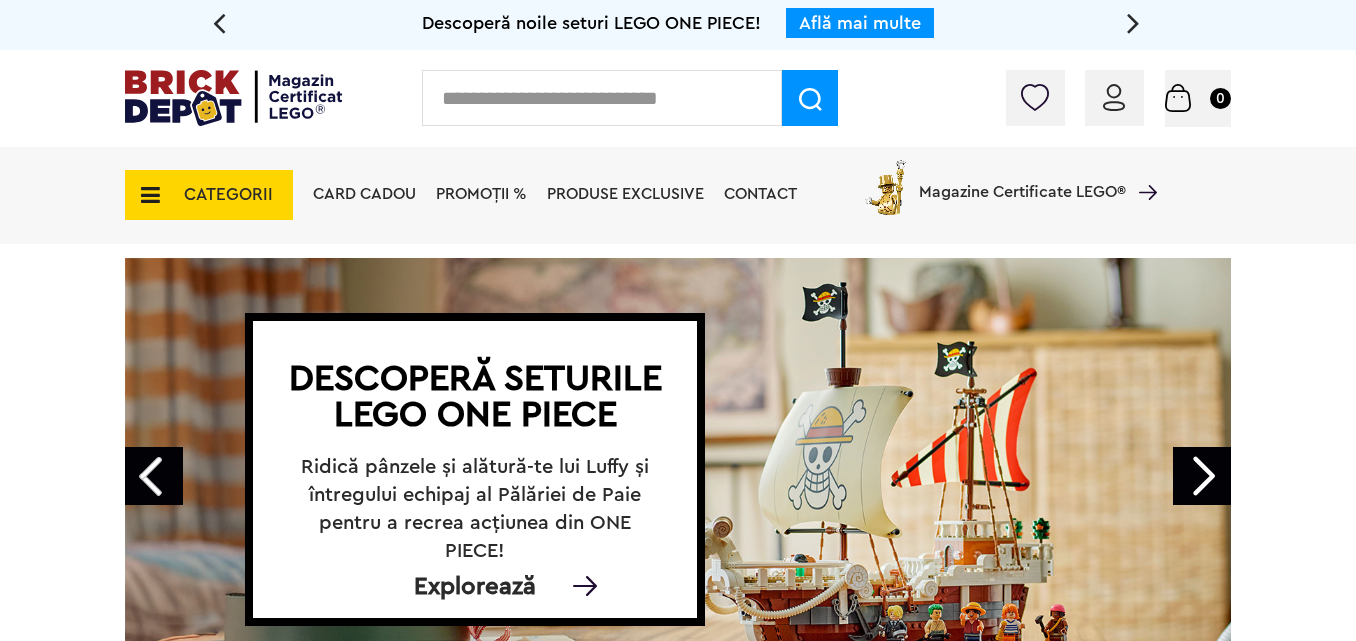 click on "Next" at bounding box center [1202, 476] 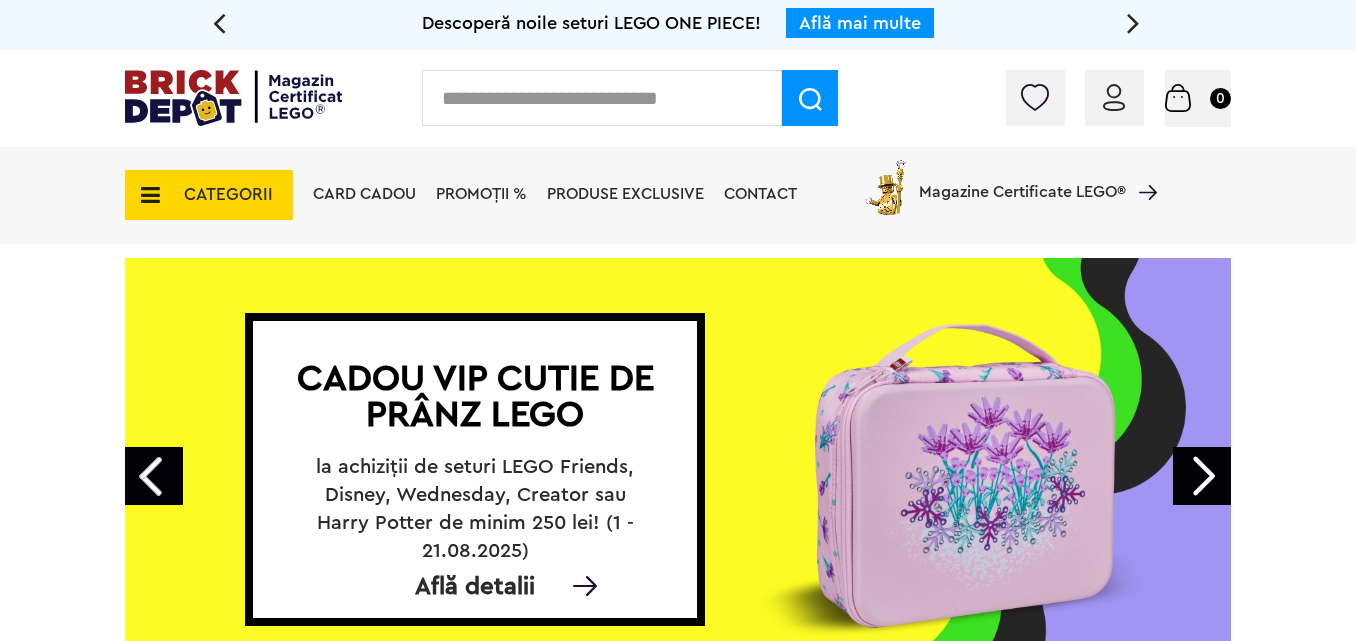 click on "Next" at bounding box center [1202, 476] 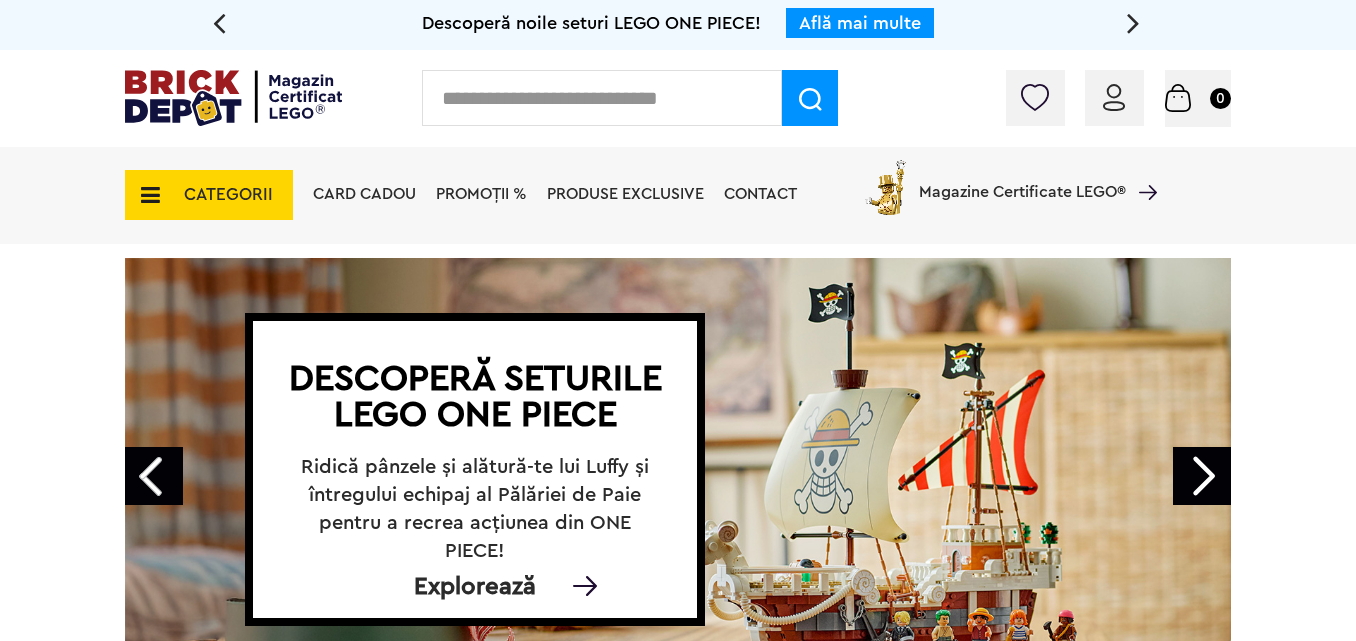 click on "Next" at bounding box center (1202, 476) 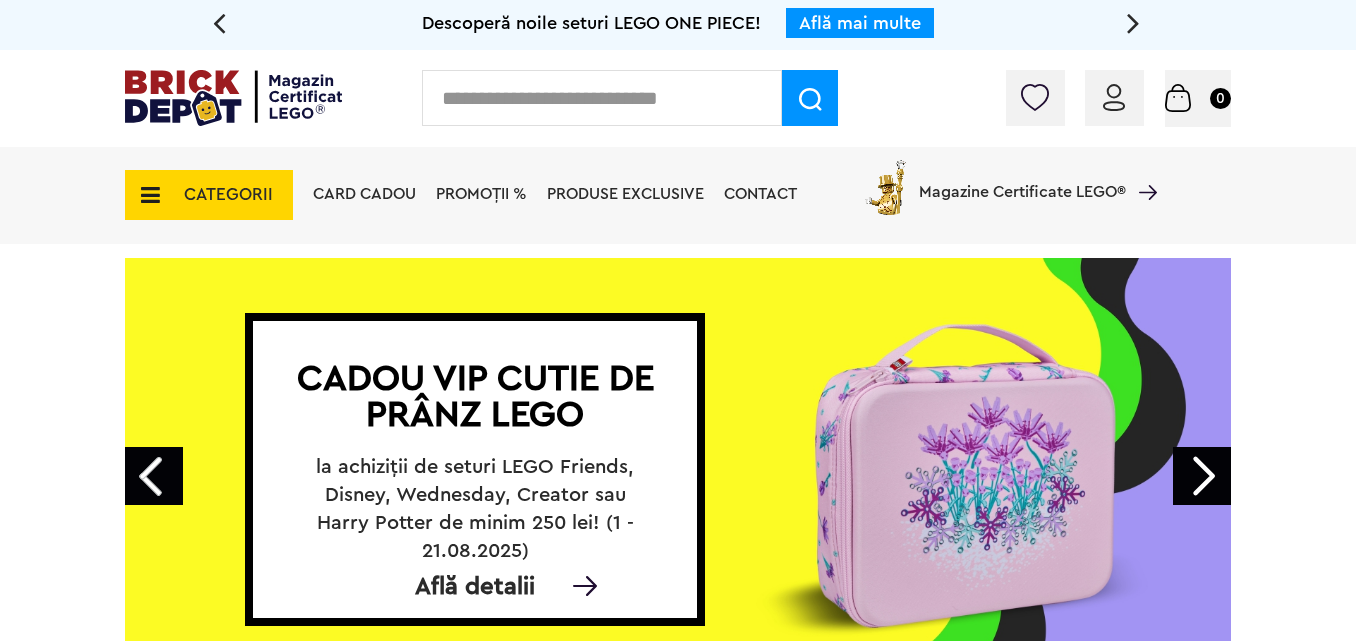 click at bounding box center [602, 98] 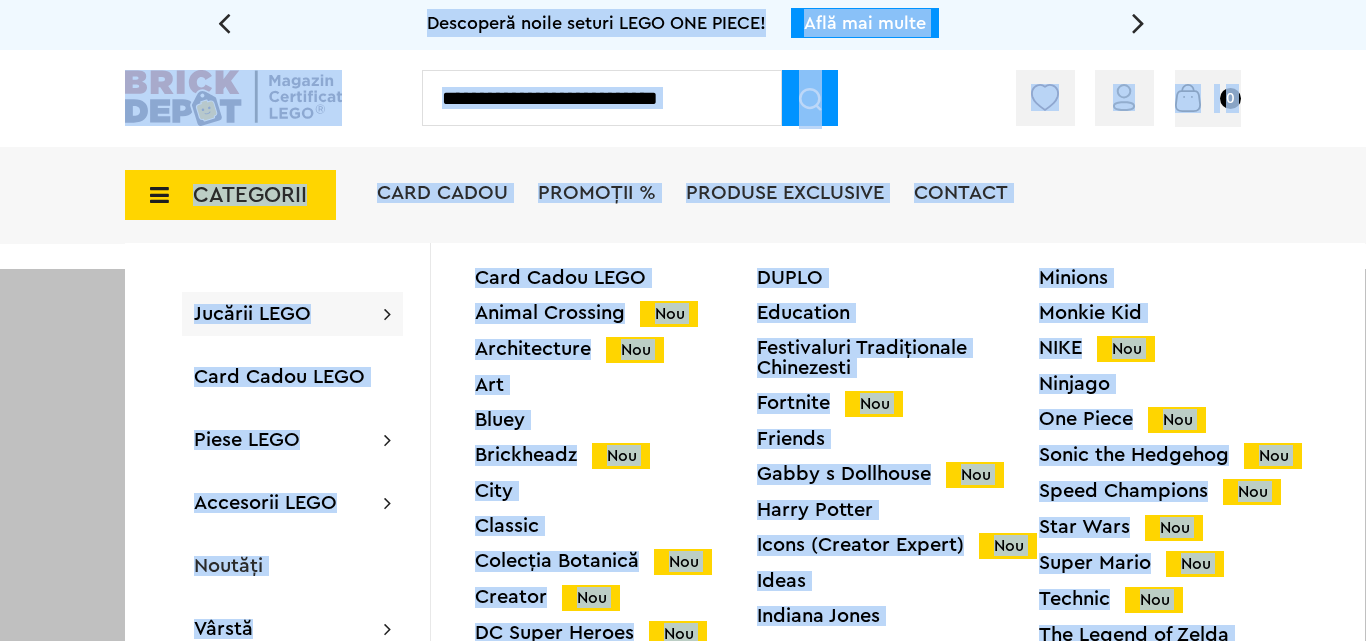 drag, startPoint x: 1365, startPoint y: 611, endPoint x: 1365, endPoint y: 667, distance: 56 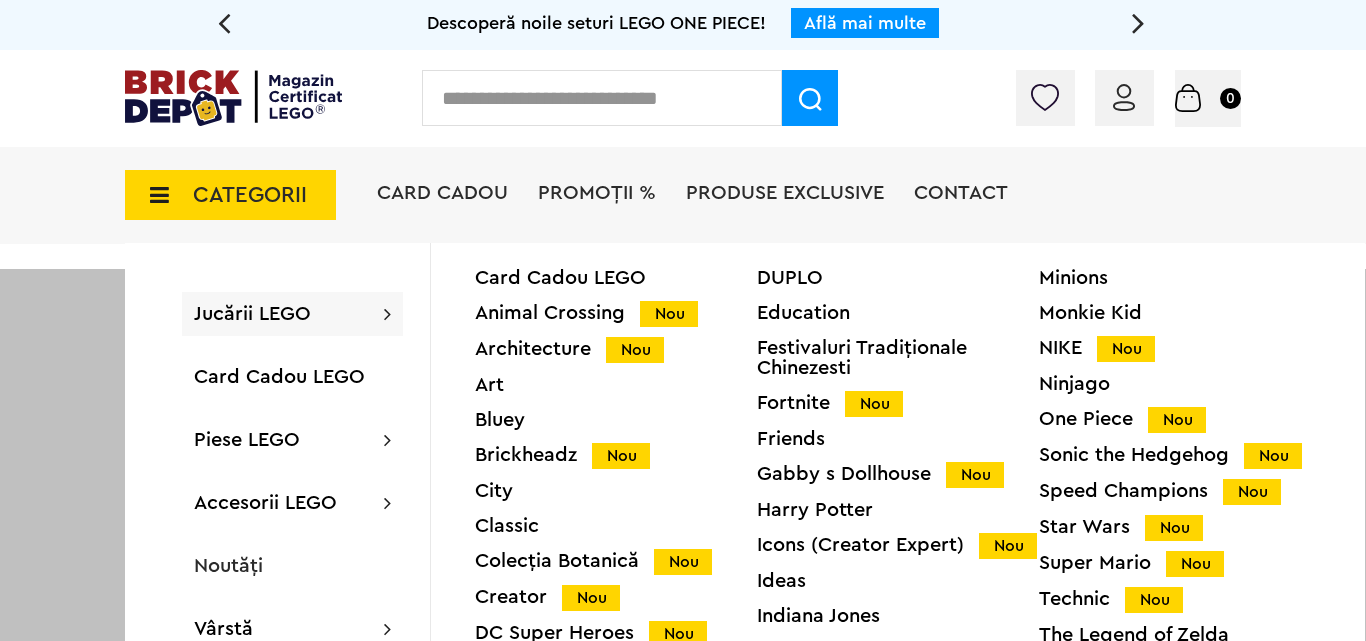drag, startPoint x: 1365, startPoint y: 232, endPoint x: 1345, endPoint y: 157, distance: 77.62087 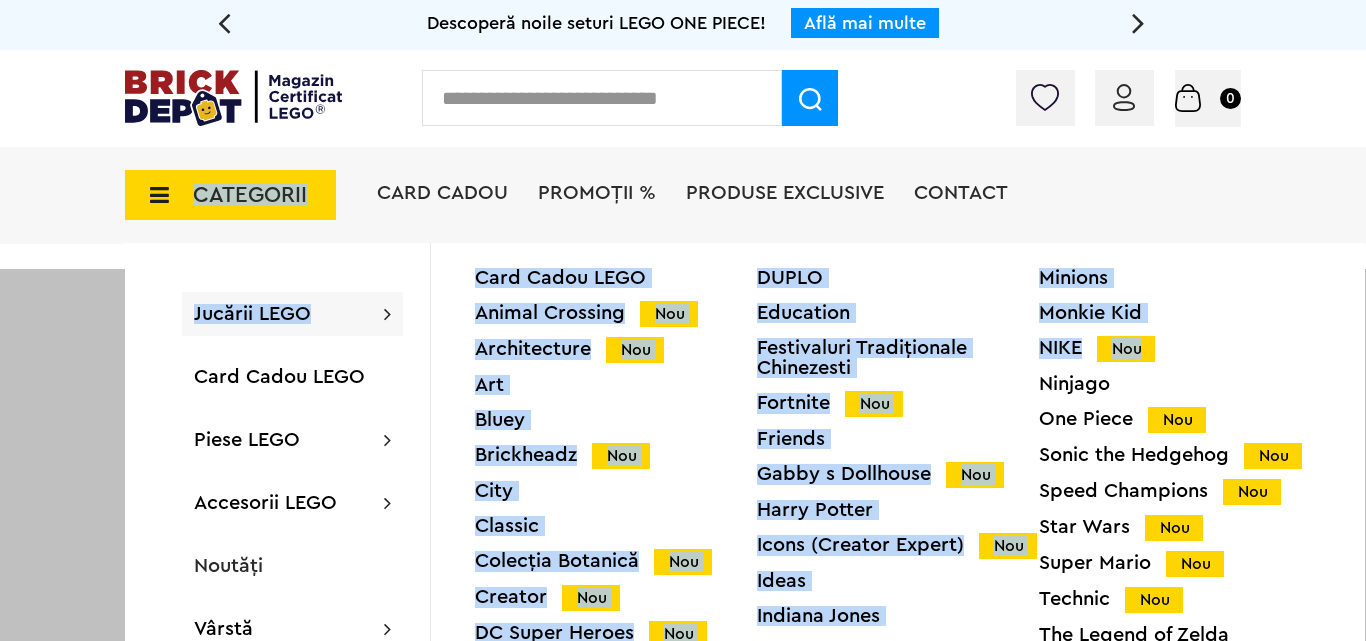 drag, startPoint x: 1313, startPoint y: 201, endPoint x: 1307, endPoint y: 364, distance: 163.1104 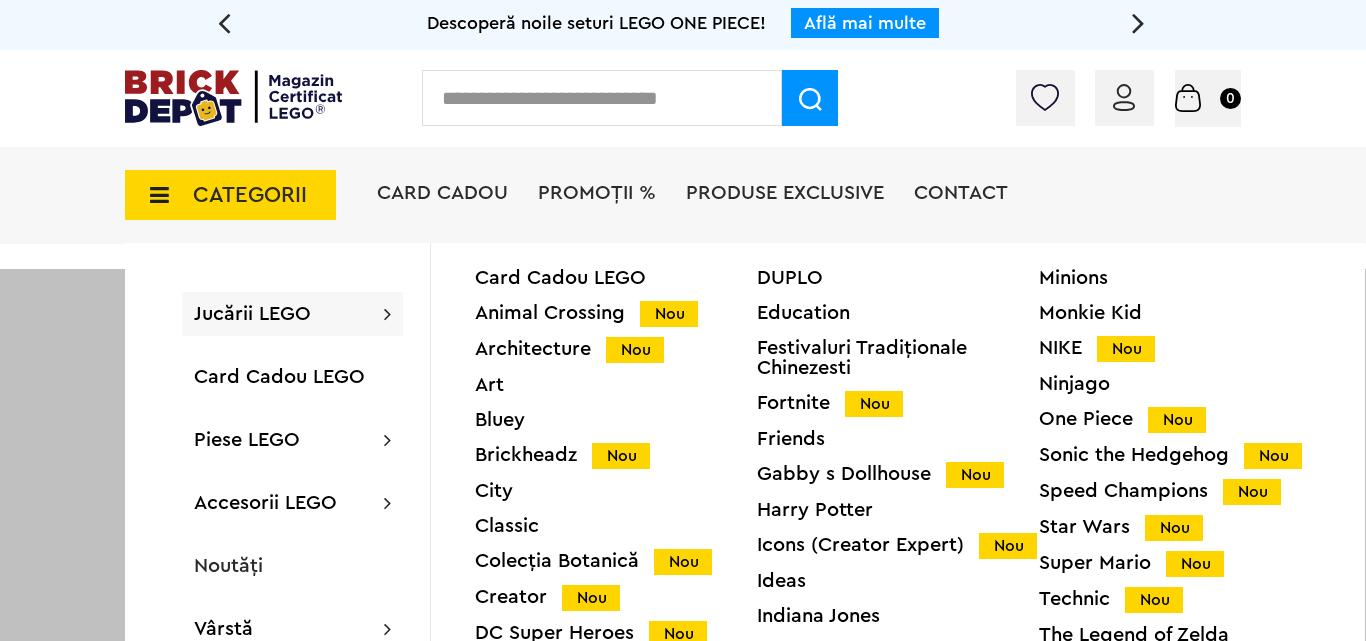 click at bounding box center (683, 589) 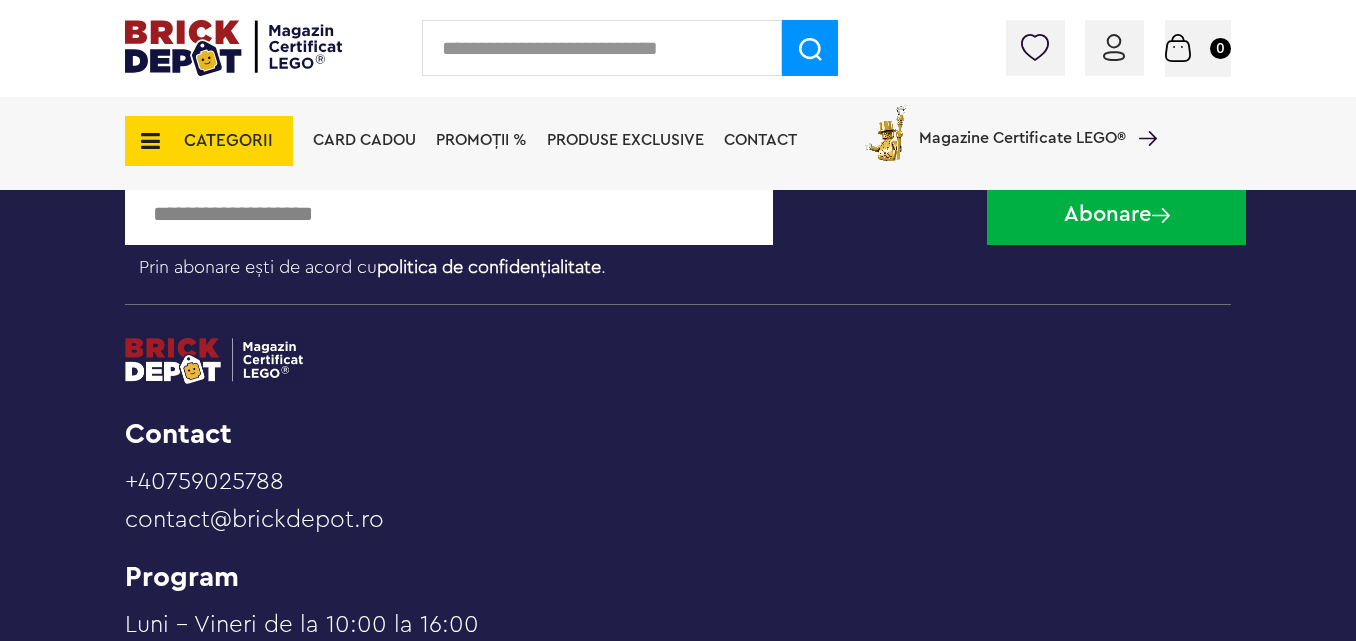 scroll, scrollTop: 6731, scrollLeft: 0, axis: vertical 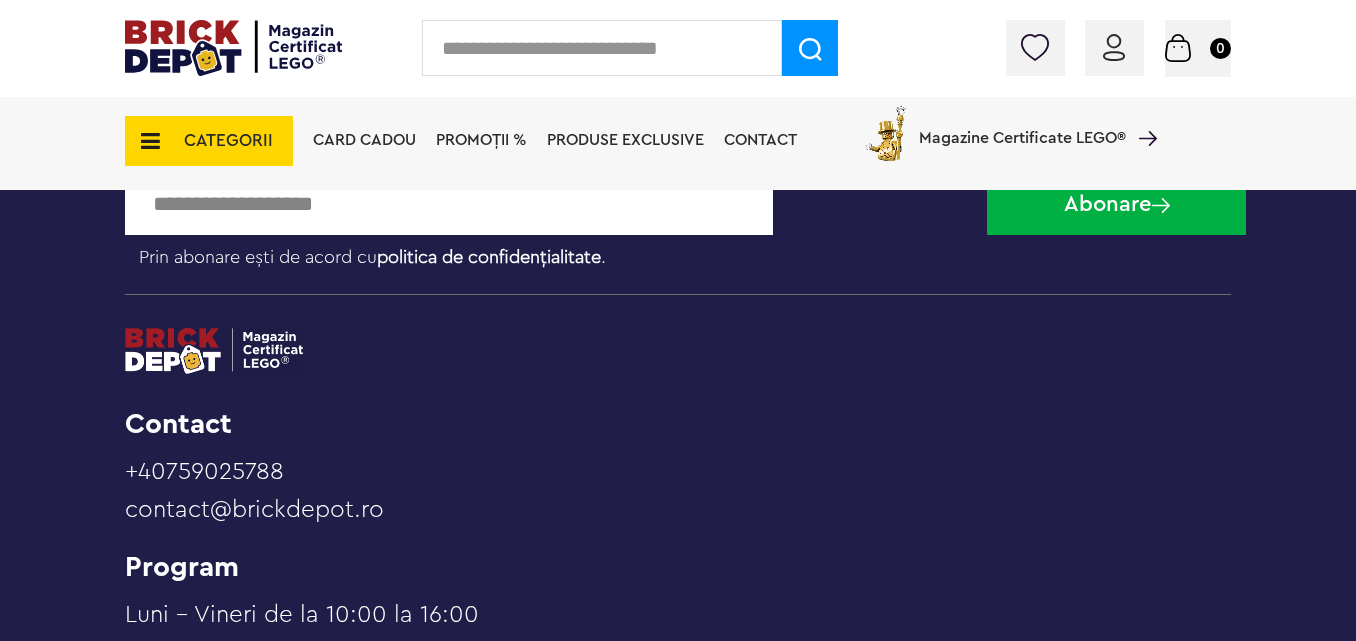 click on "CATEGORII" at bounding box center (209, 141) 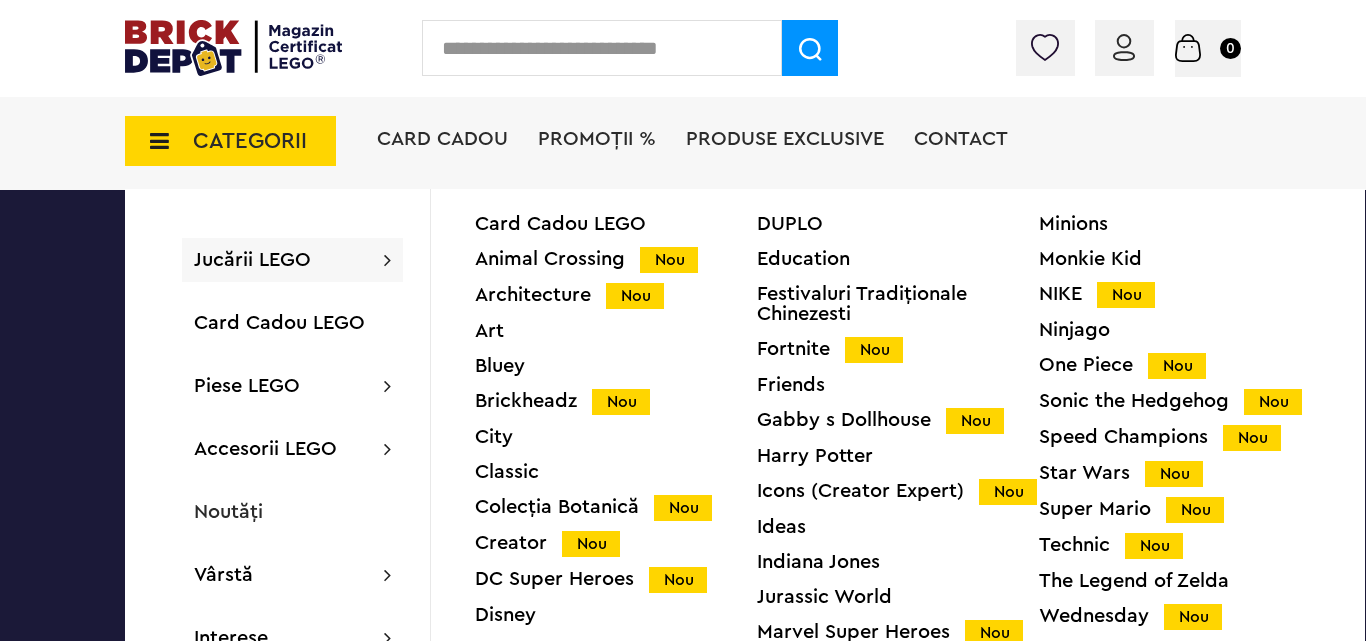 click on "Marvel Super Heroes Nou" at bounding box center [898, 632] 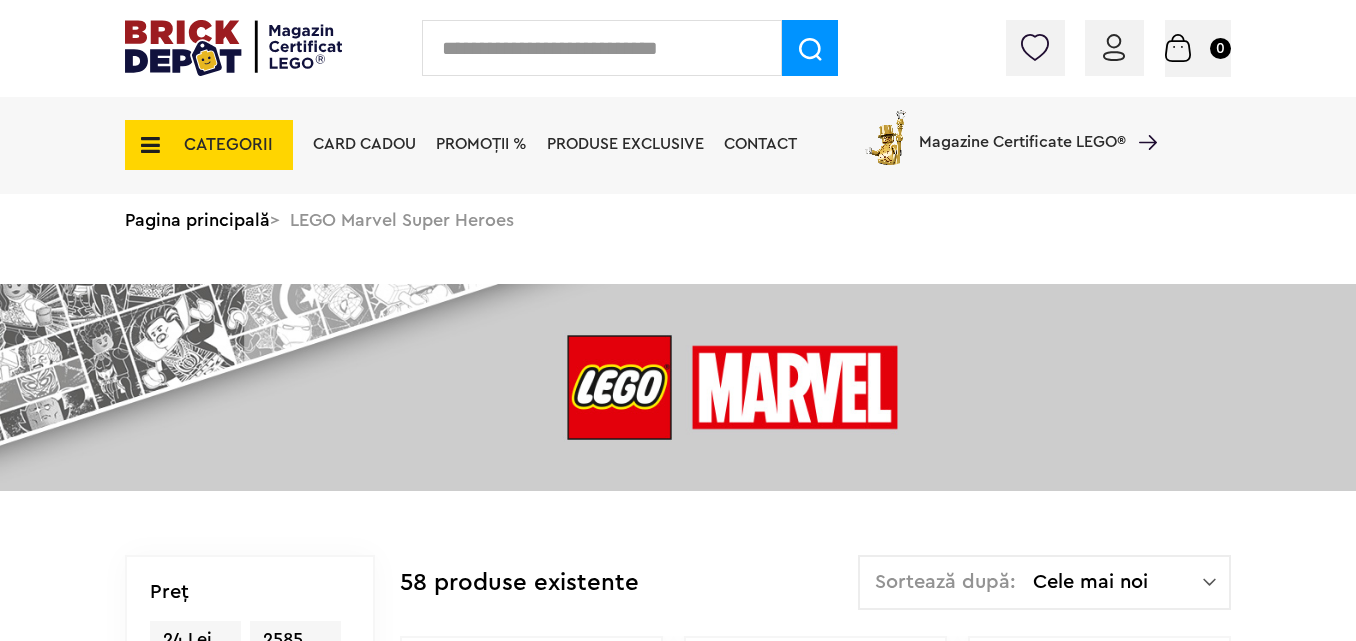 scroll, scrollTop: 0, scrollLeft: 0, axis: both 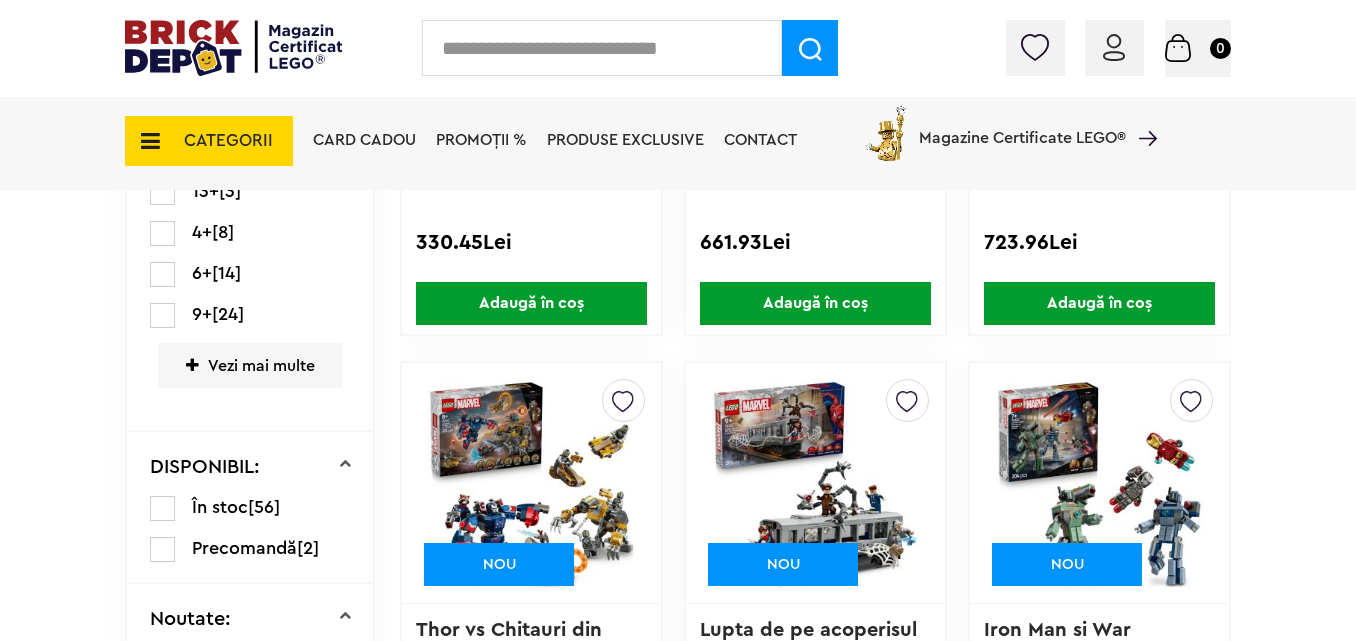 click at bounding box center (815, 483) 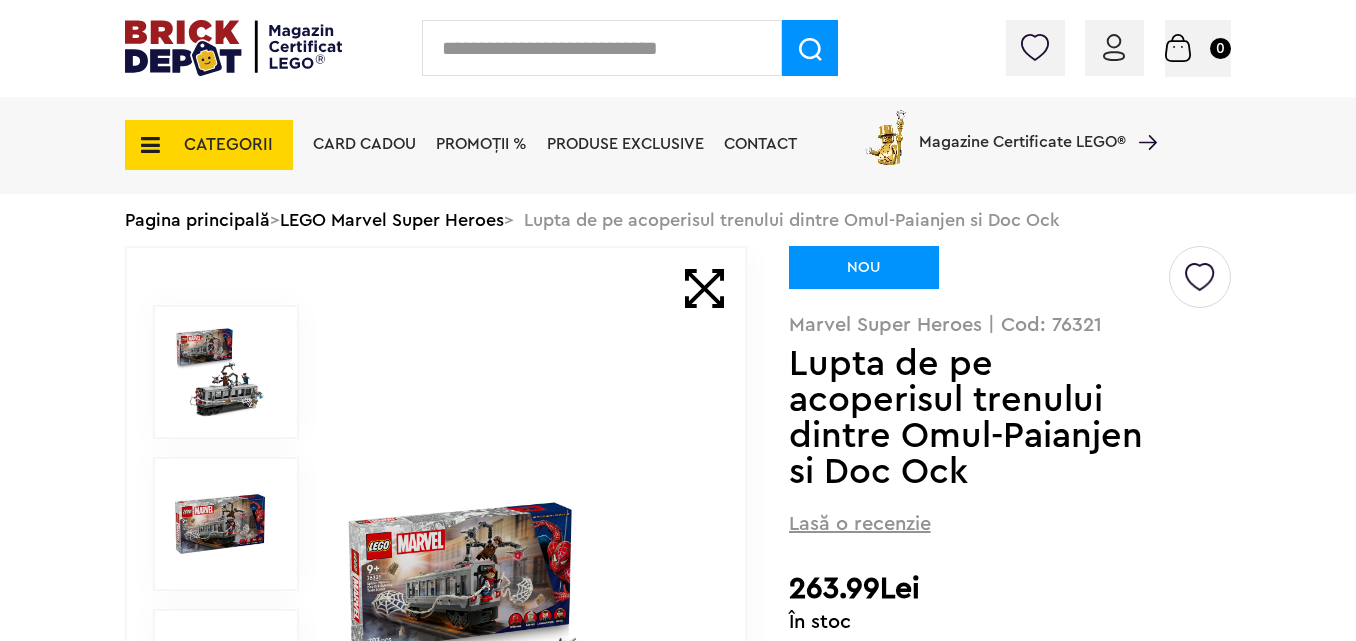 scroll, scrollTop: 0, scrollLeft: 0, axis: both 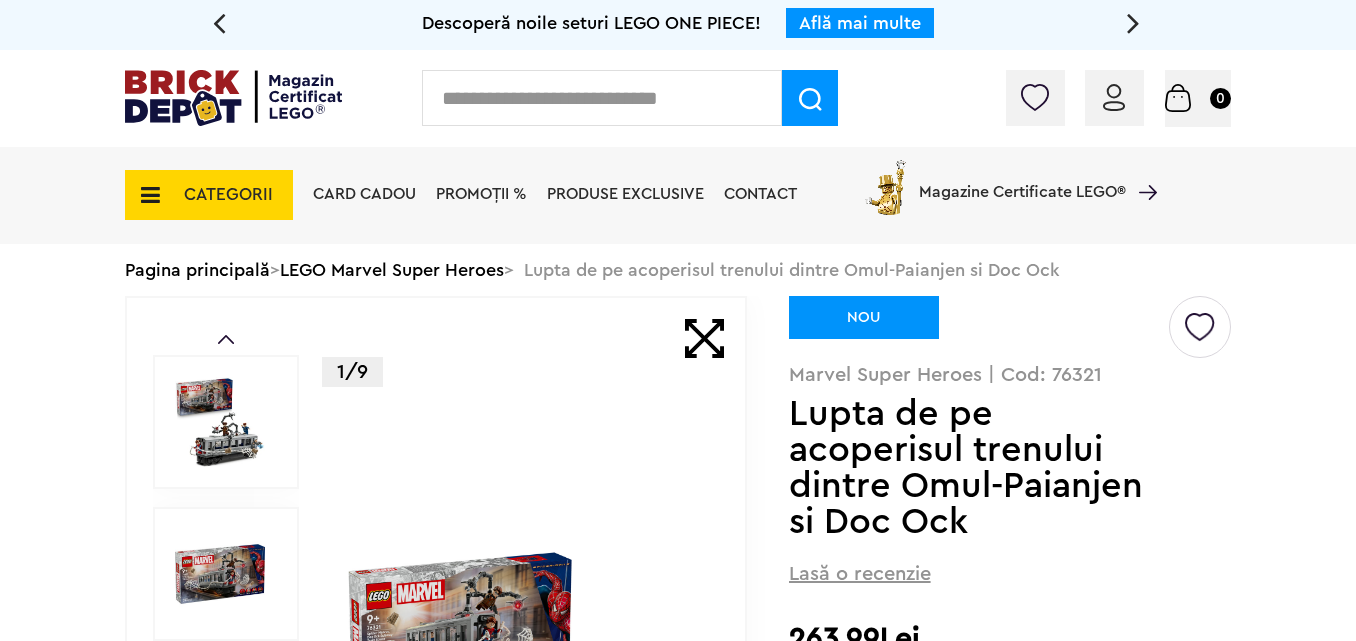 click on "1/9" at bounding box center [522, 726] 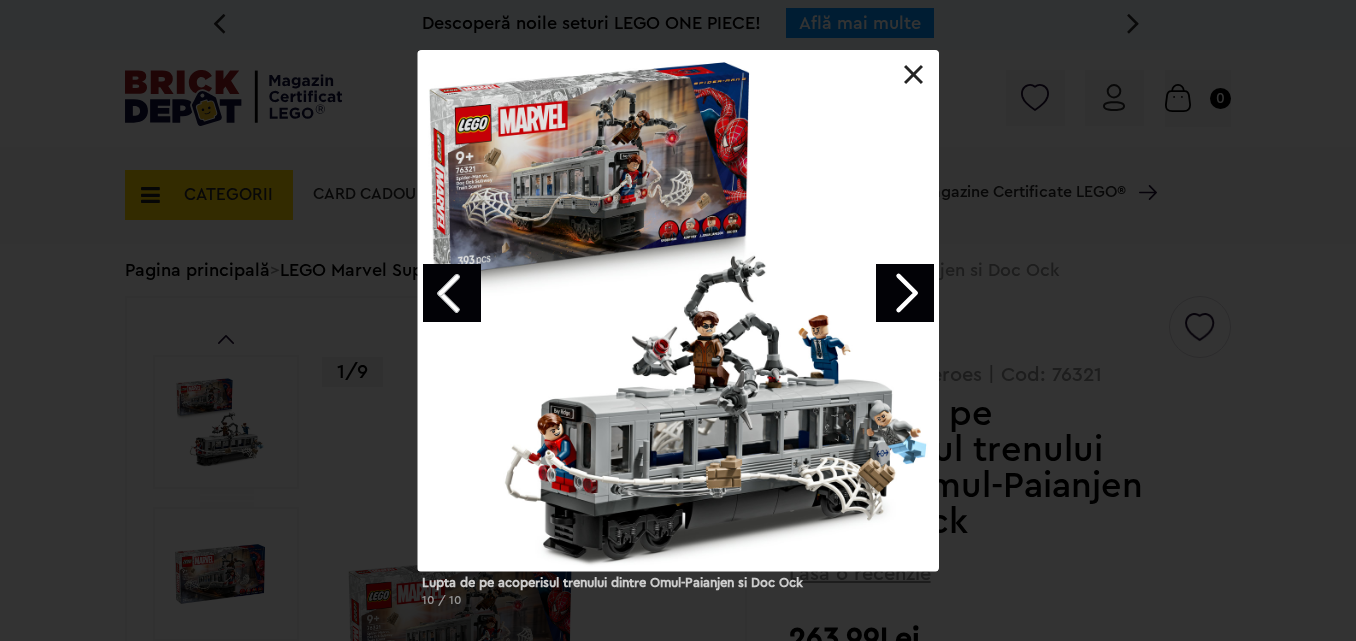 click at bounding box center (905, 293) 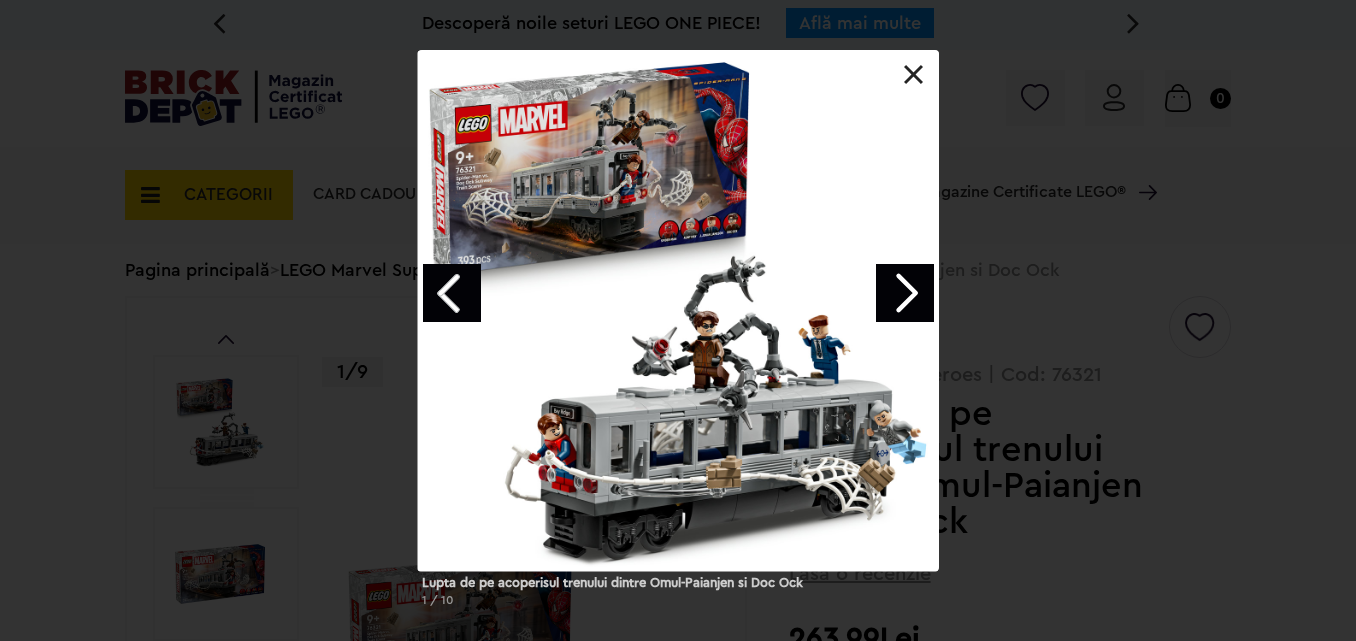click at bounding box center [905, 293] 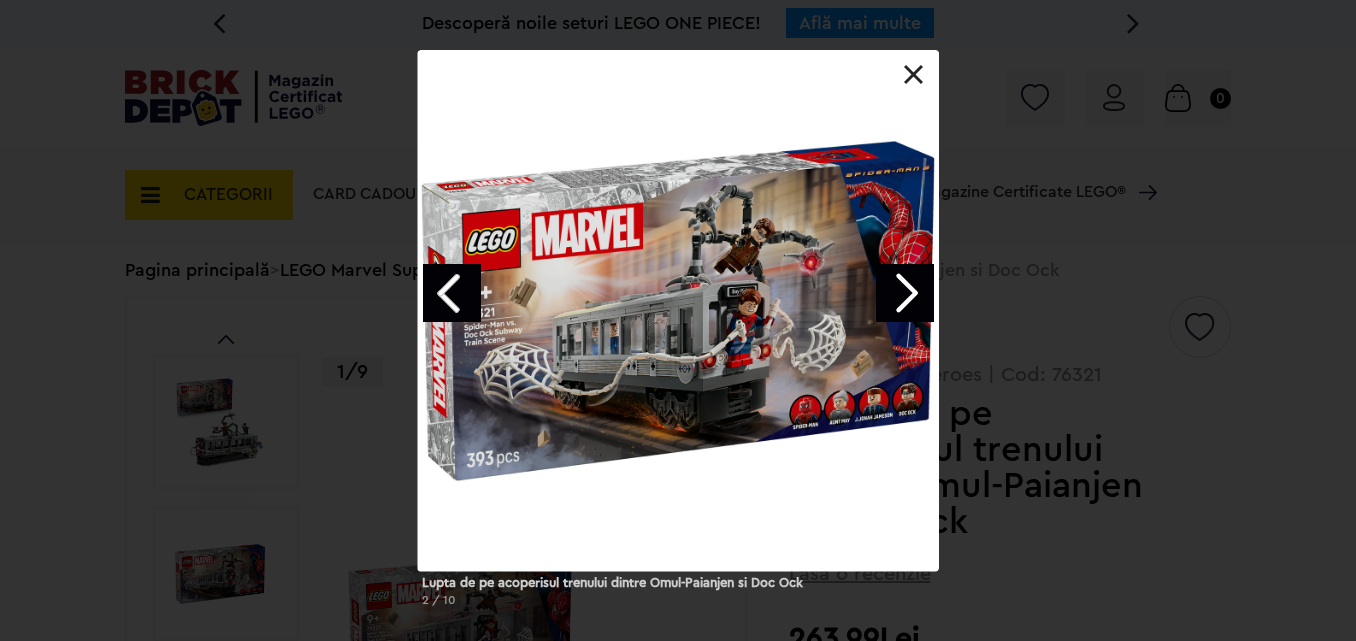 click at bounding box center (905, 293) 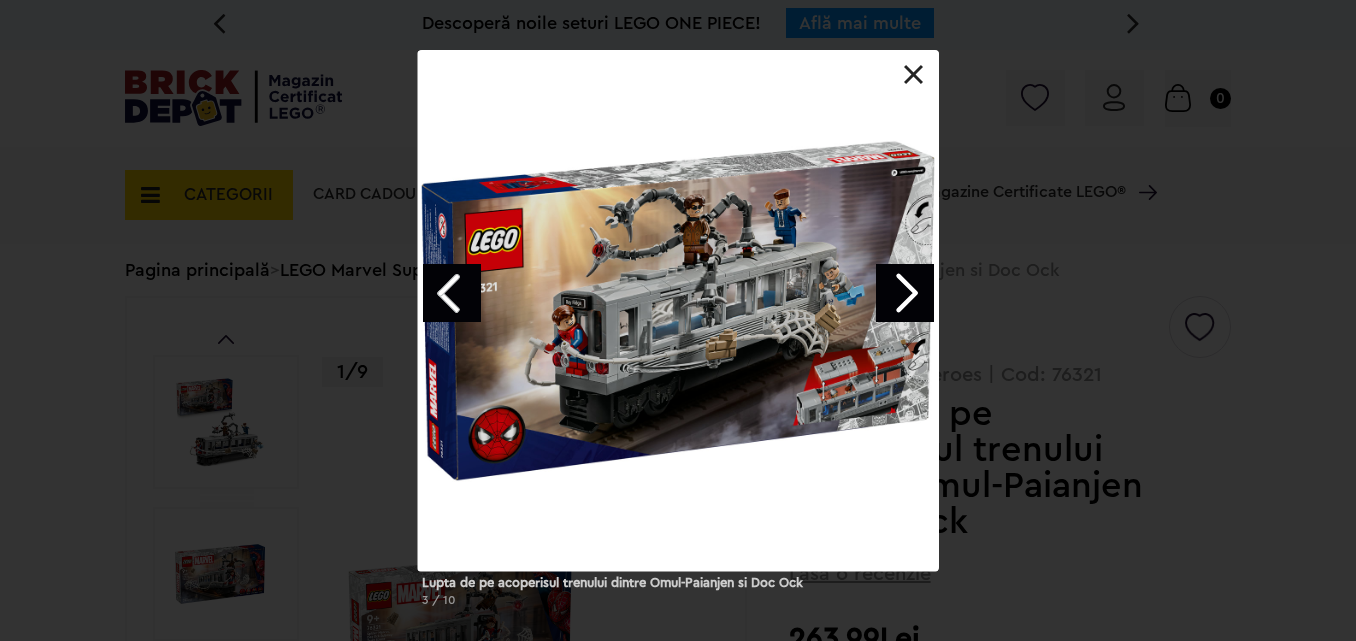 click on "Lupta de pe acoperisul trenului dintre Omul-Paianjen si Doc Ock 3 / 10" at bounding box center [678, 336] 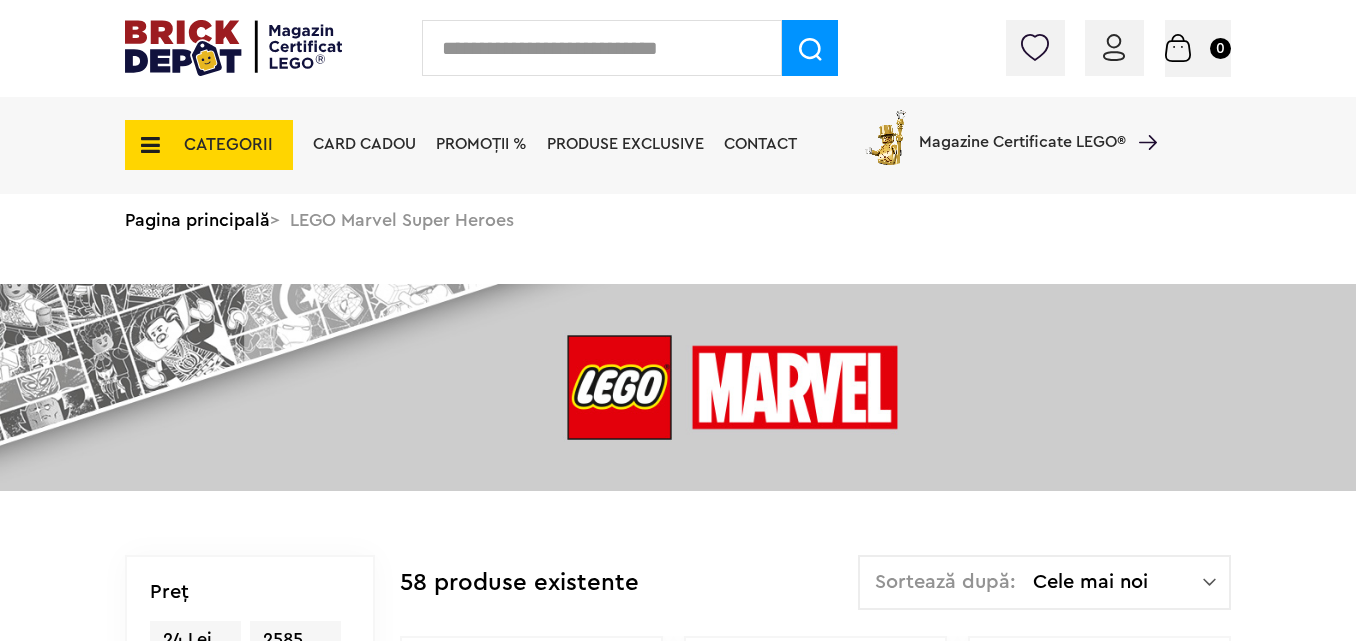 scroll, scrollTop: 862, scrollLeft: 0, axis: vertical 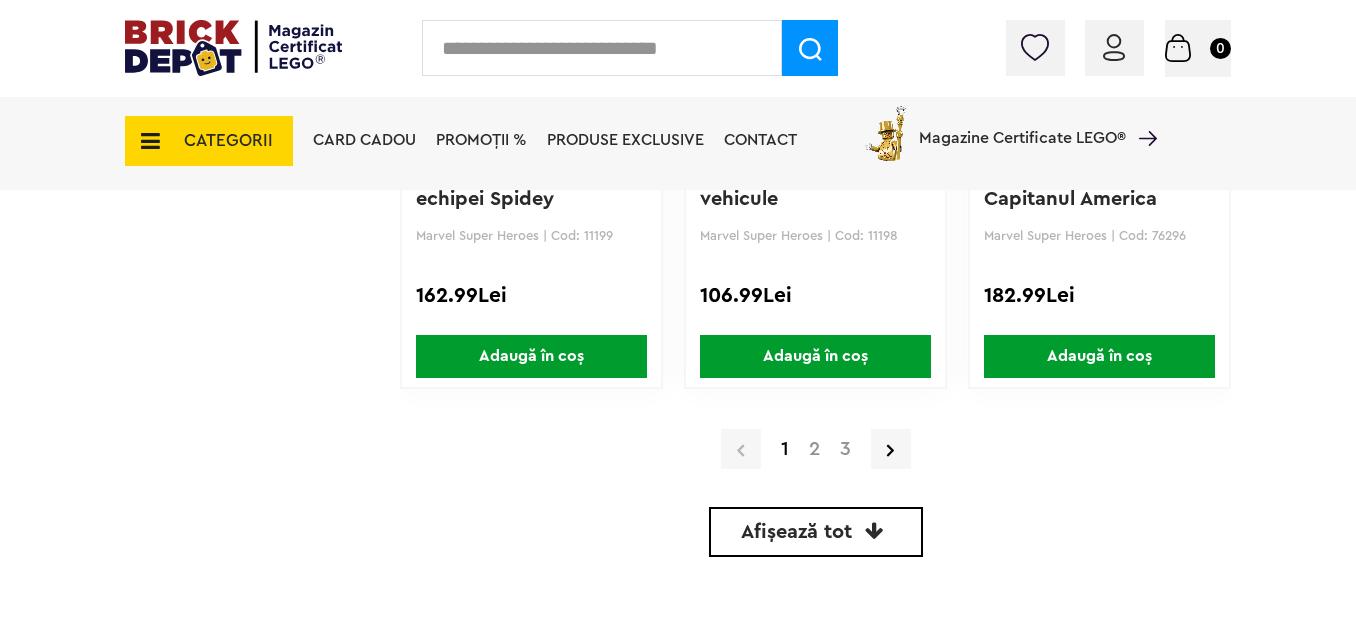 click on "2" at bounding box center [814, 449] 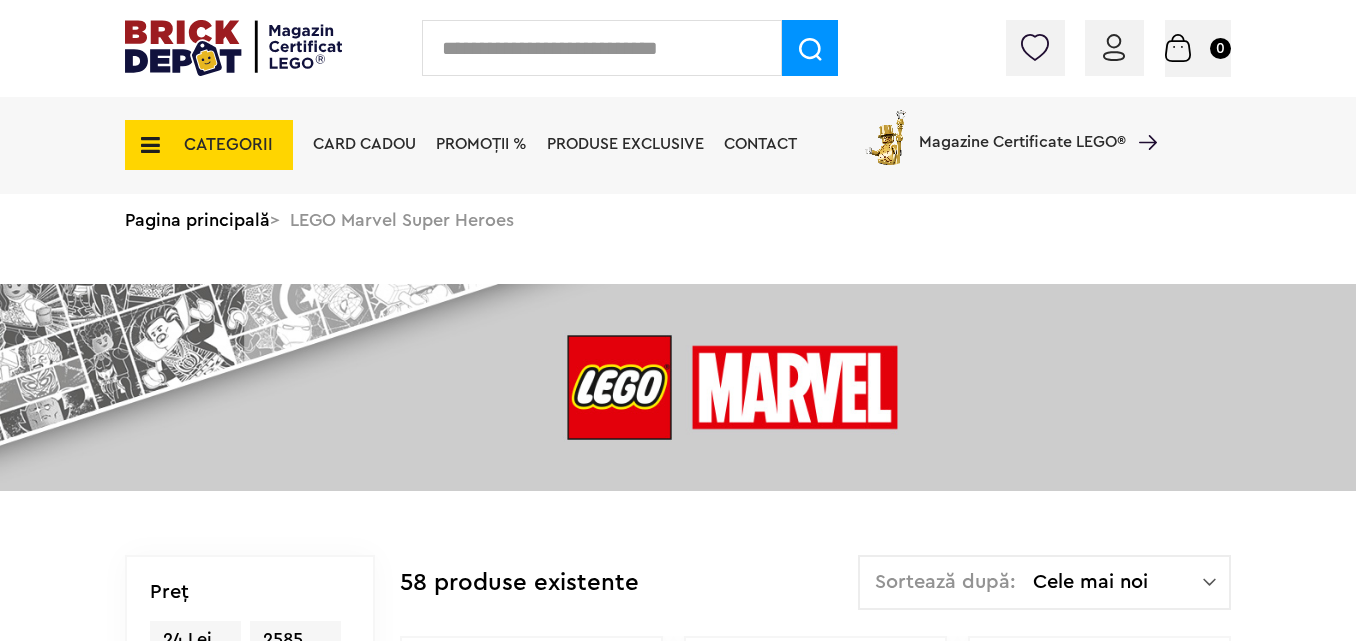 scroll, scrollTop: 0, scrollLeft: 0, axis: both 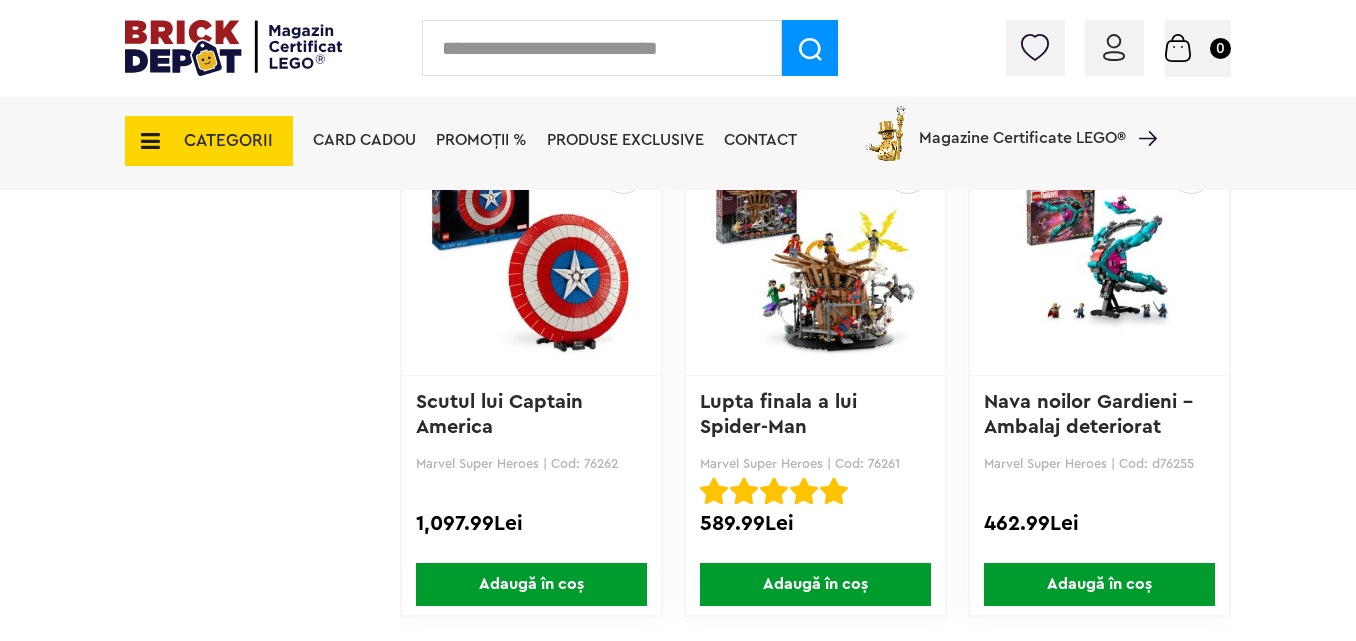 click at bounding box center (815, 255) 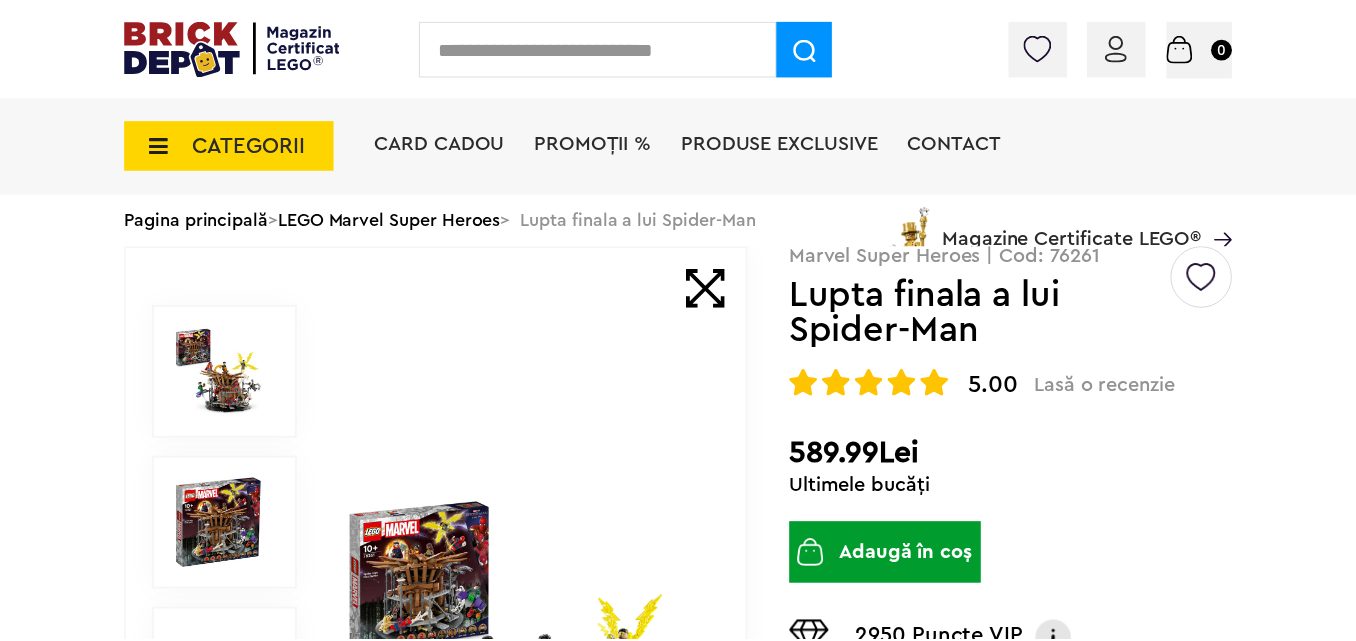 scroll, scrollTop: 0, scrollLeft: 0, axis: both 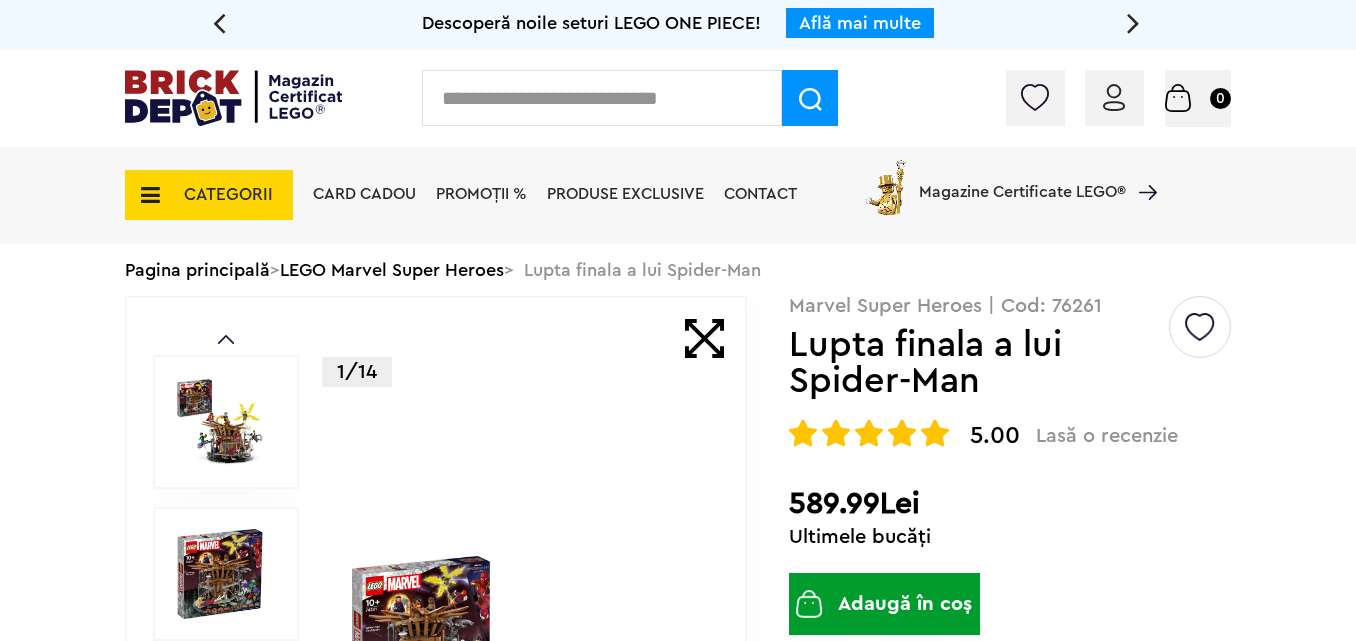 click at bounding box center [522, 726] 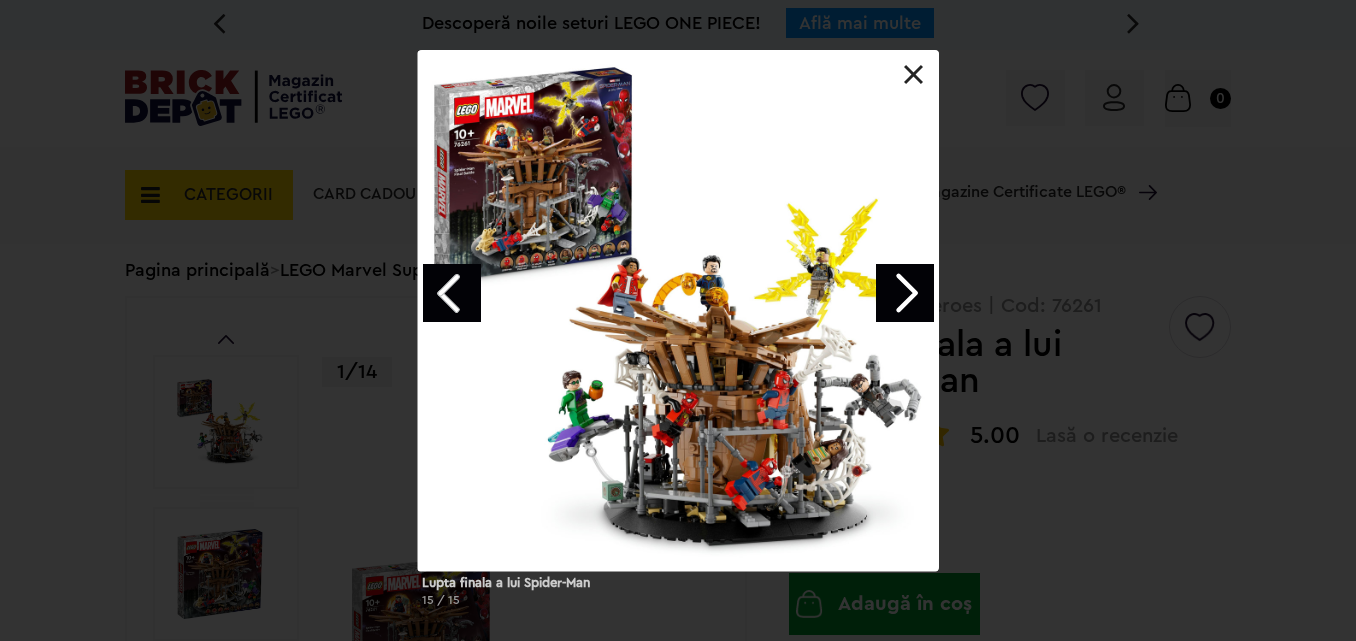 click at bounding box center (905, 293) 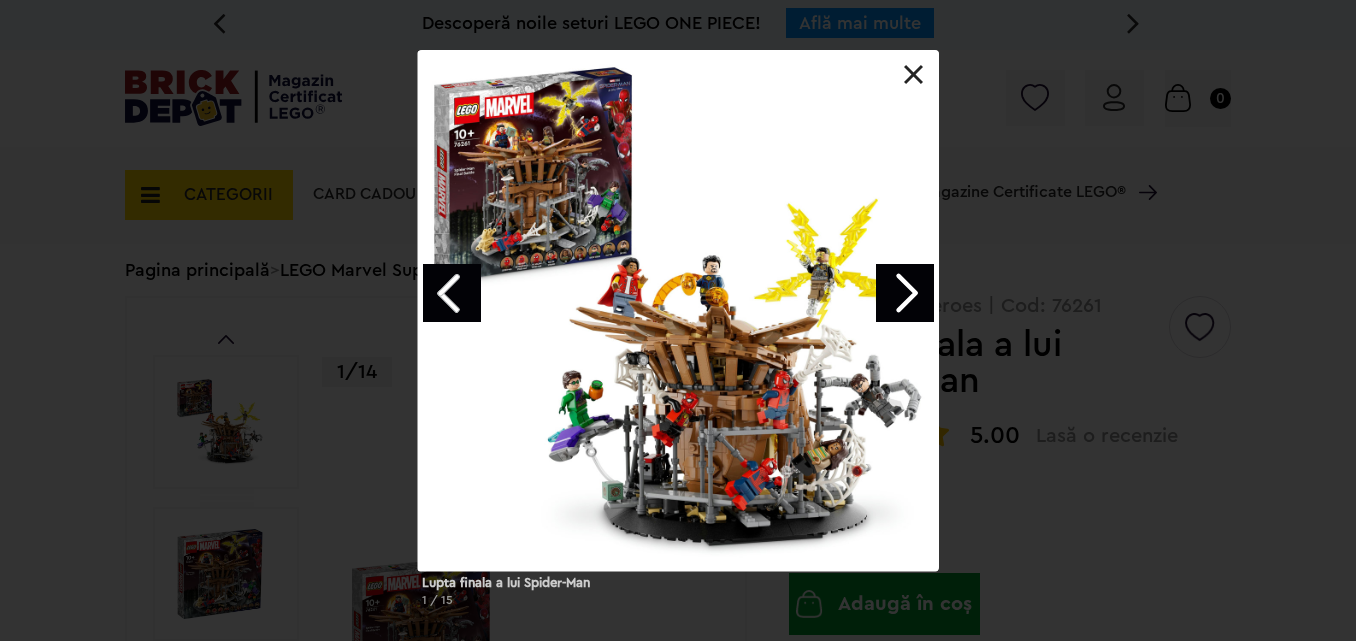 click at bounding box center [905, 293] 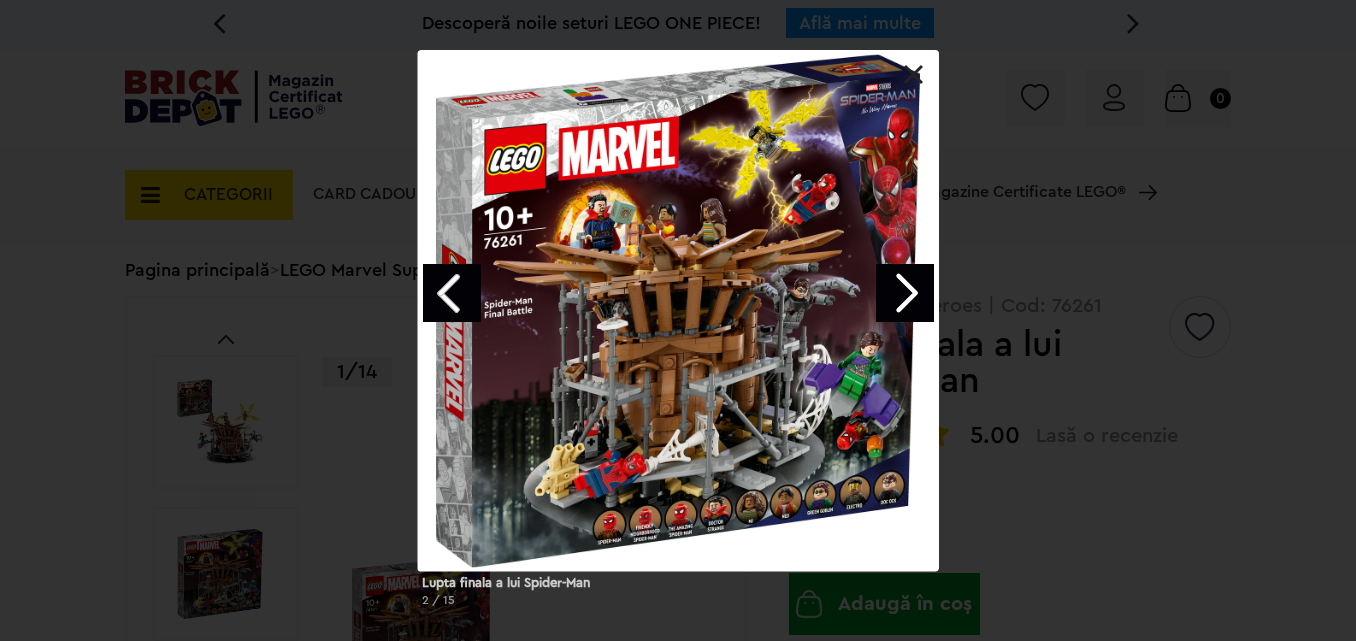 click at bounding box center (905, 293) 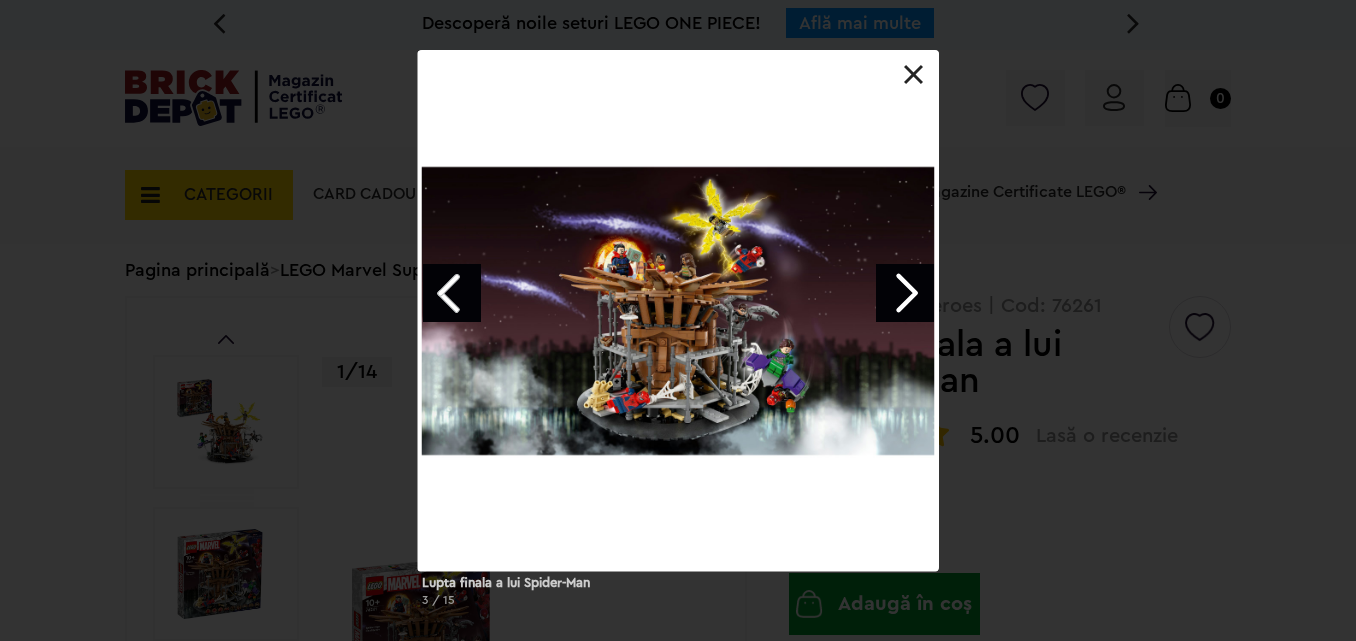 click at bounding box center [905, 293] 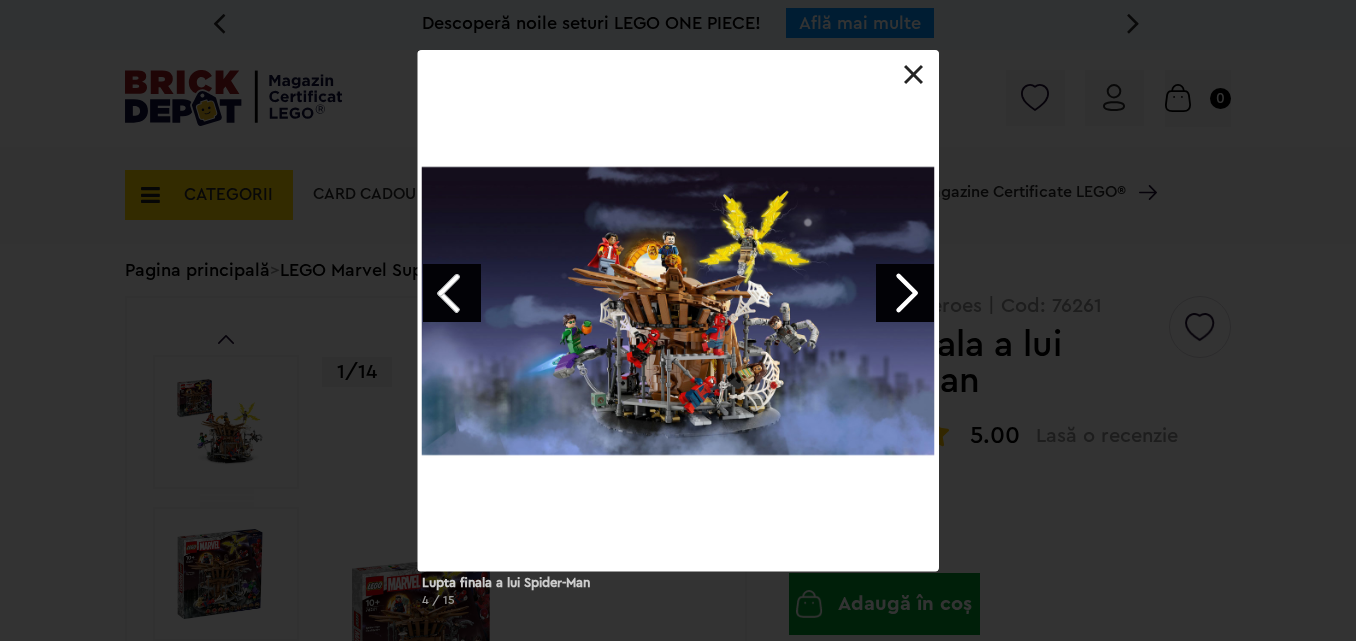 click on "Lupta finala a lui Spider-Man 4 / 15" at bounding box center [678, 336] 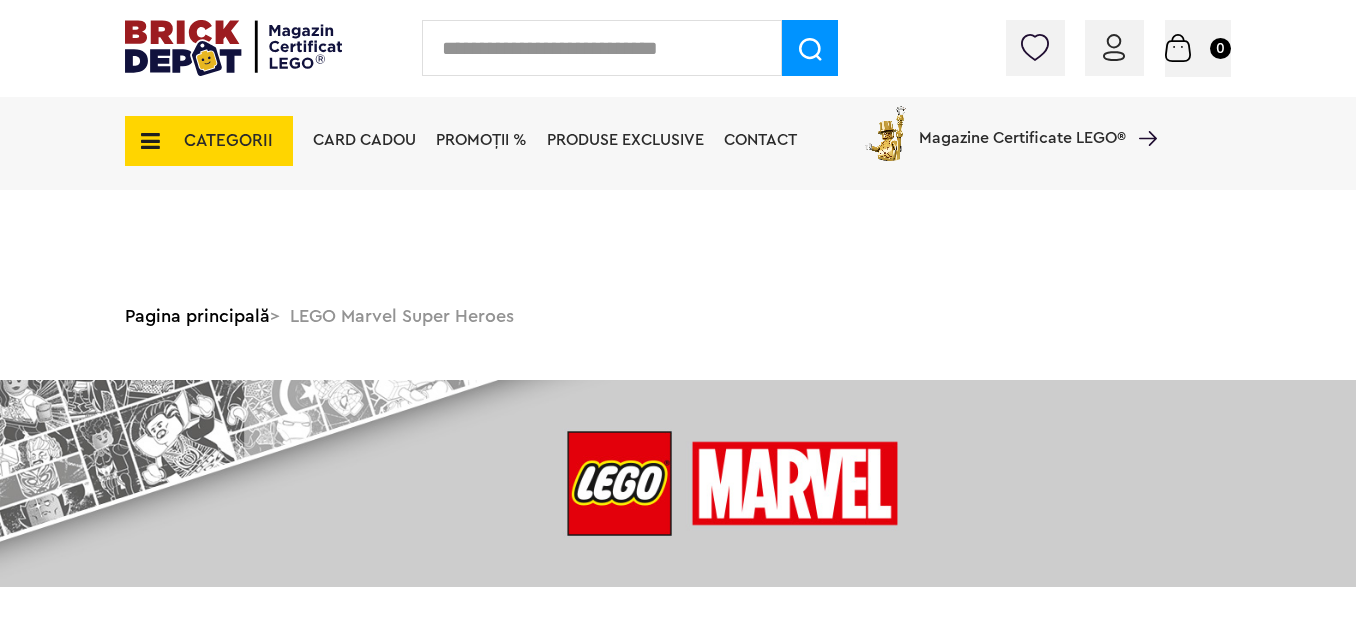 scroll, scrollTop: 4626, scrollLeft: 0, axis: vertical 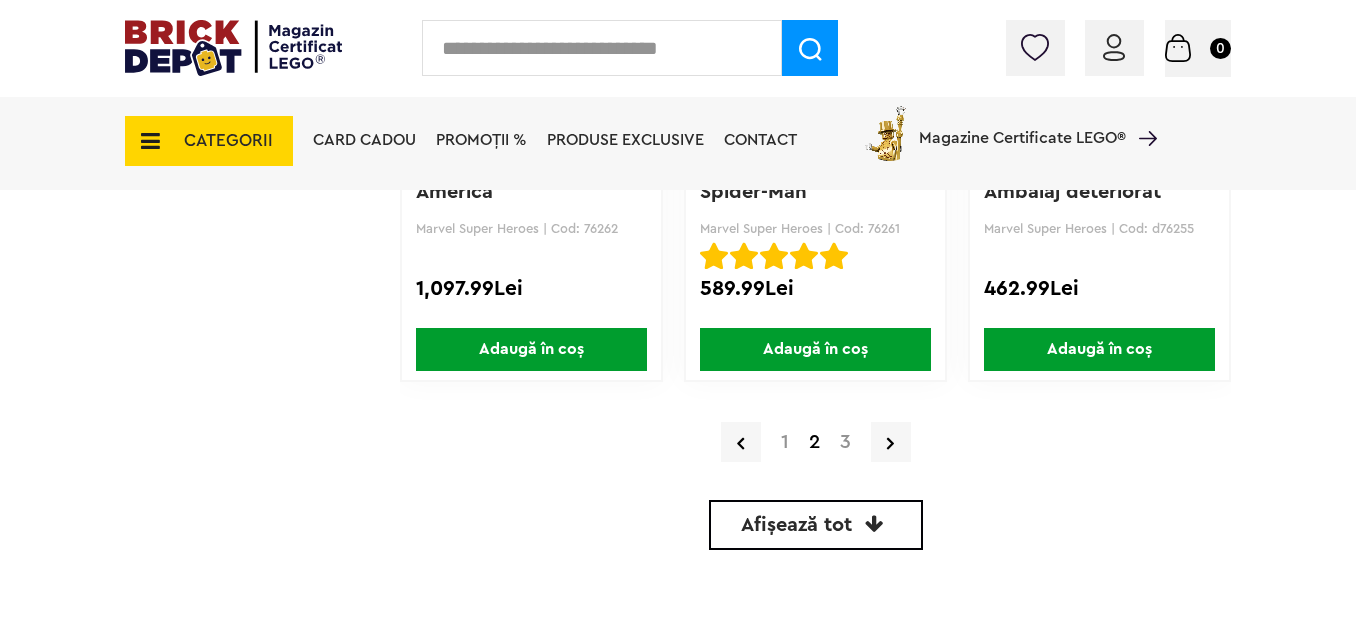 click on "3" at bounding box center (845, 442) 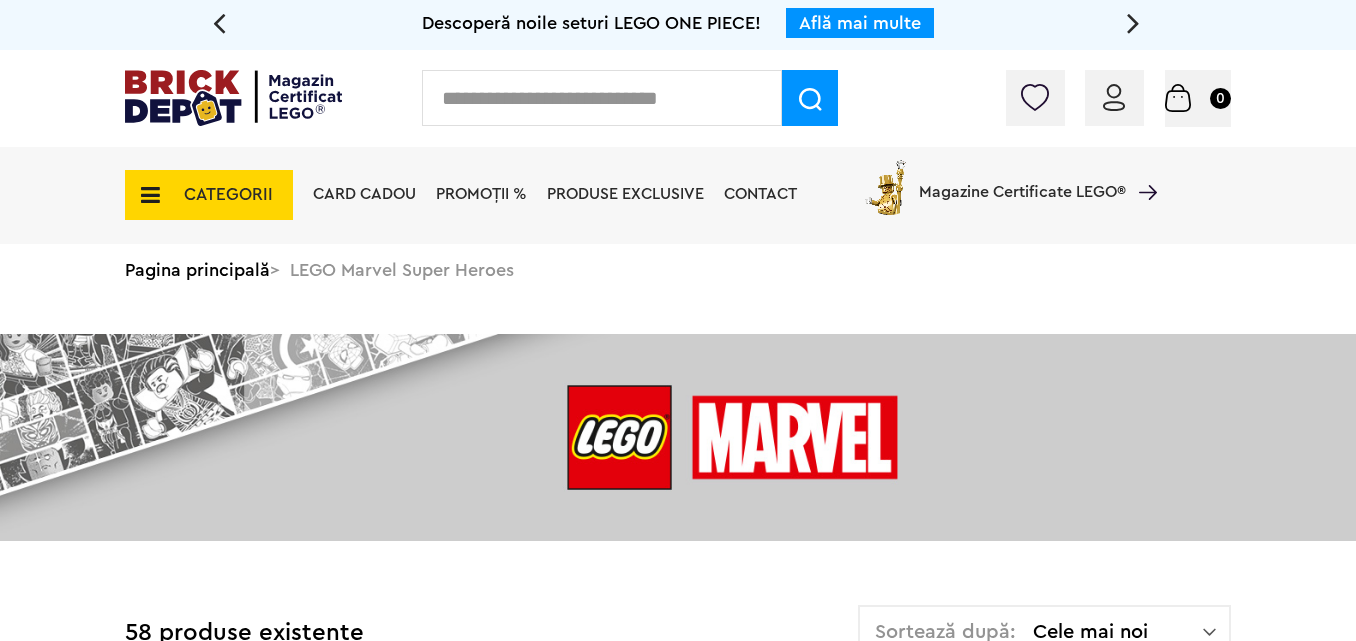 scroll, scrollTop: 0, scrollLeft: 0, axis: both 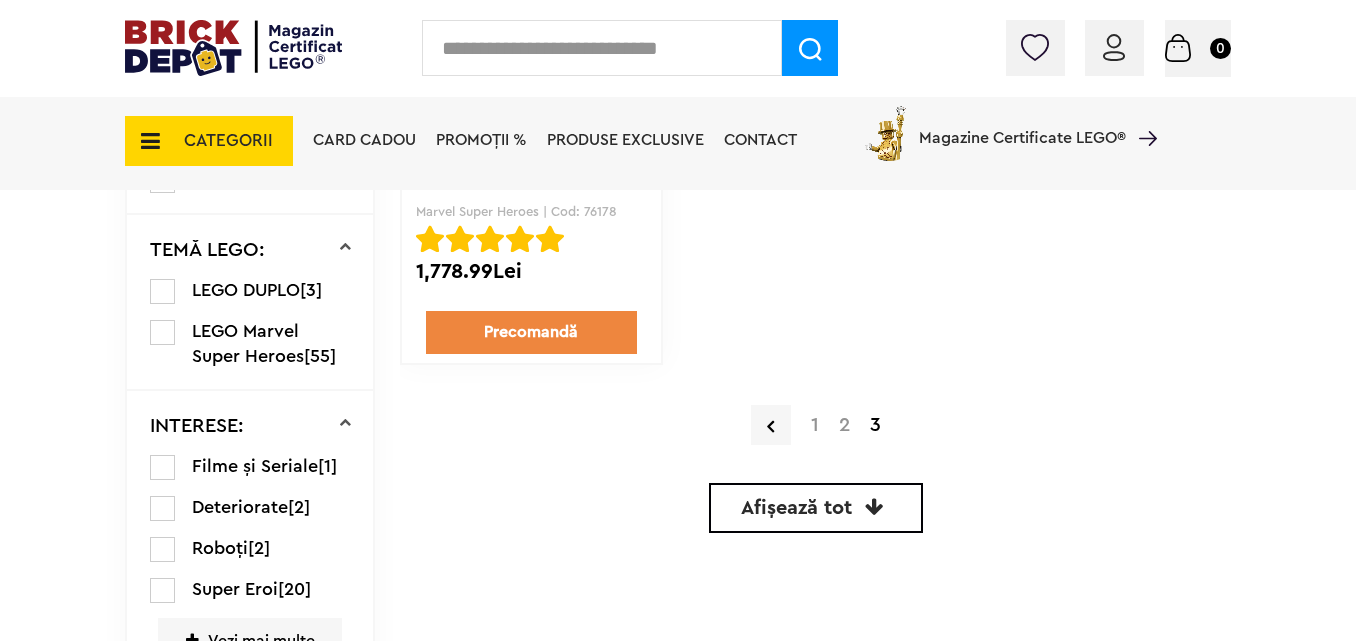 click on "2" at bounding box center [844, 425] 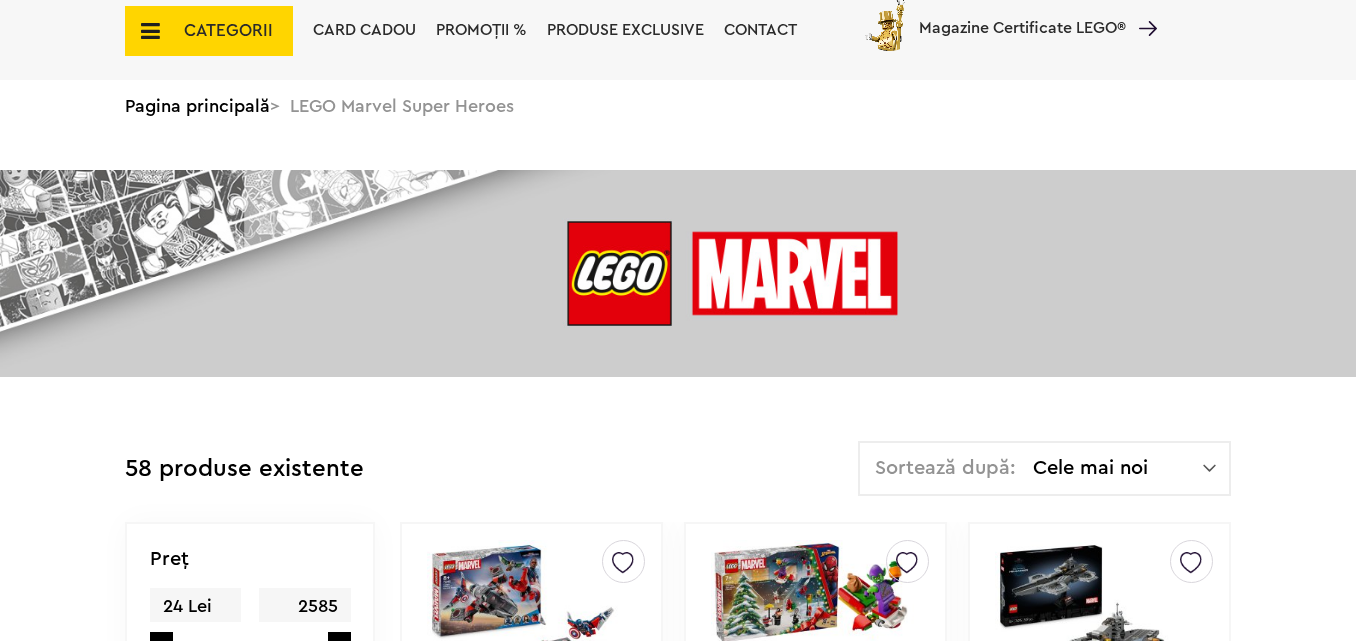 scroll, scrollTop: 0, scrollLeft: 0, axis: both 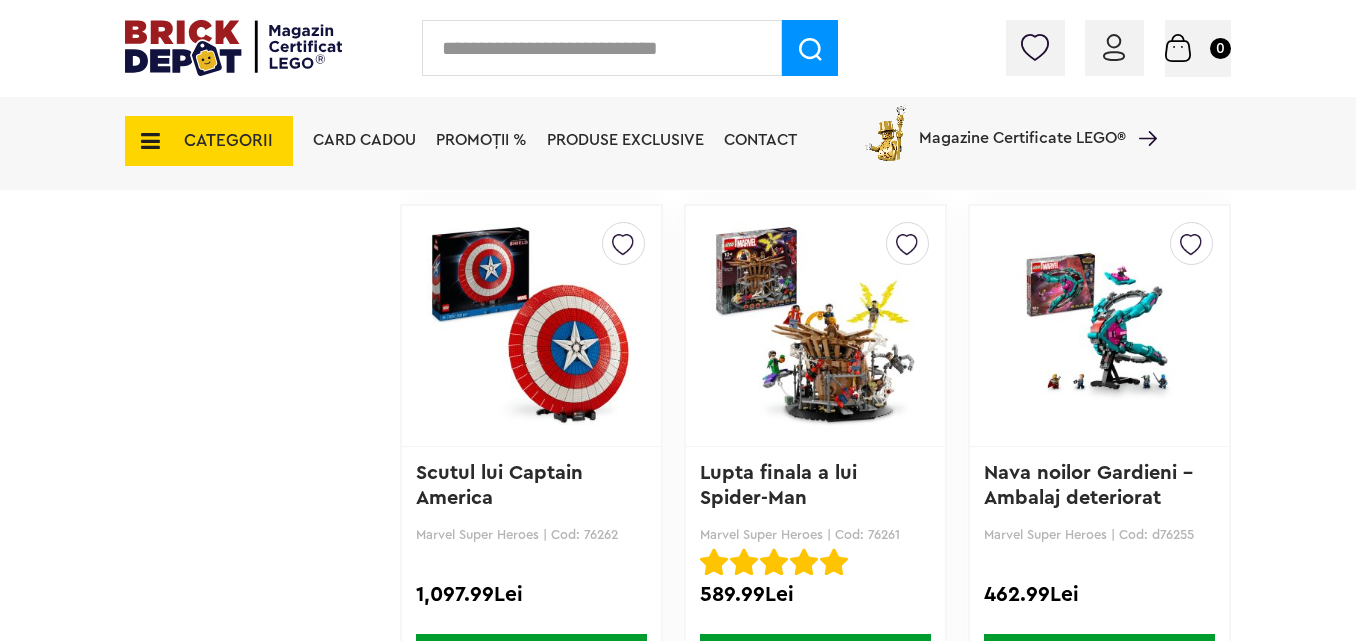 click at bounding box center [815, 326] 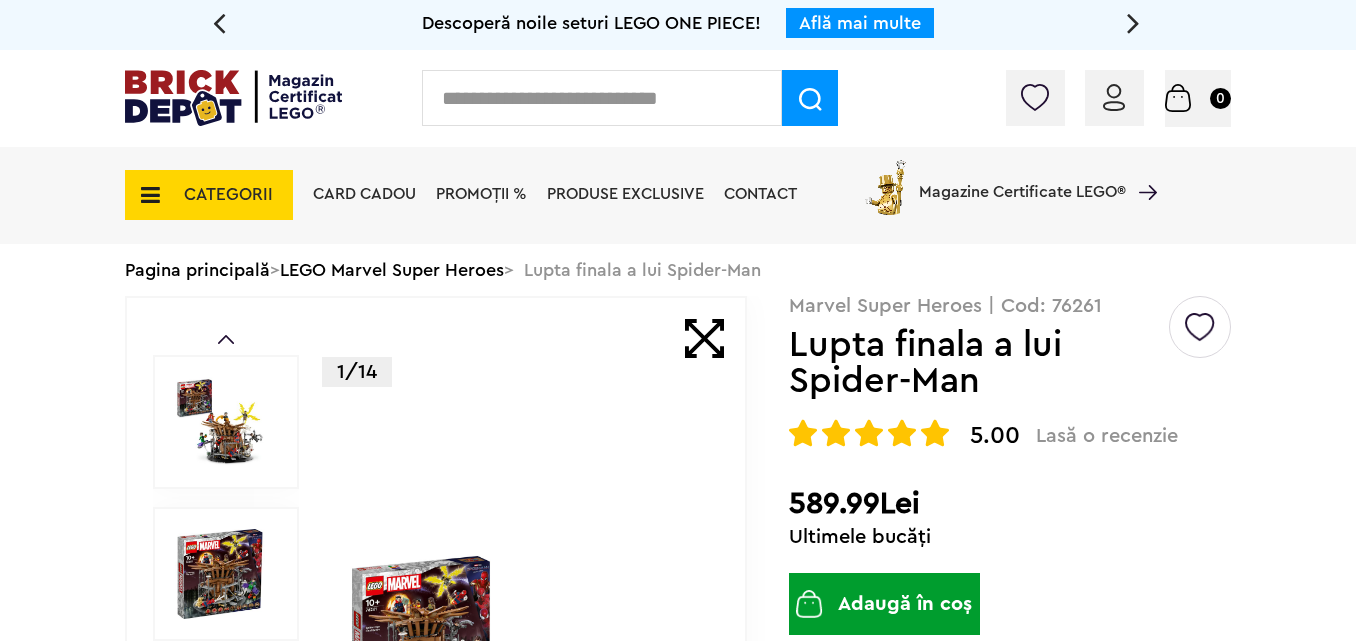 scroll, scrollTop: 0, scrollLeft: 0, axis: both 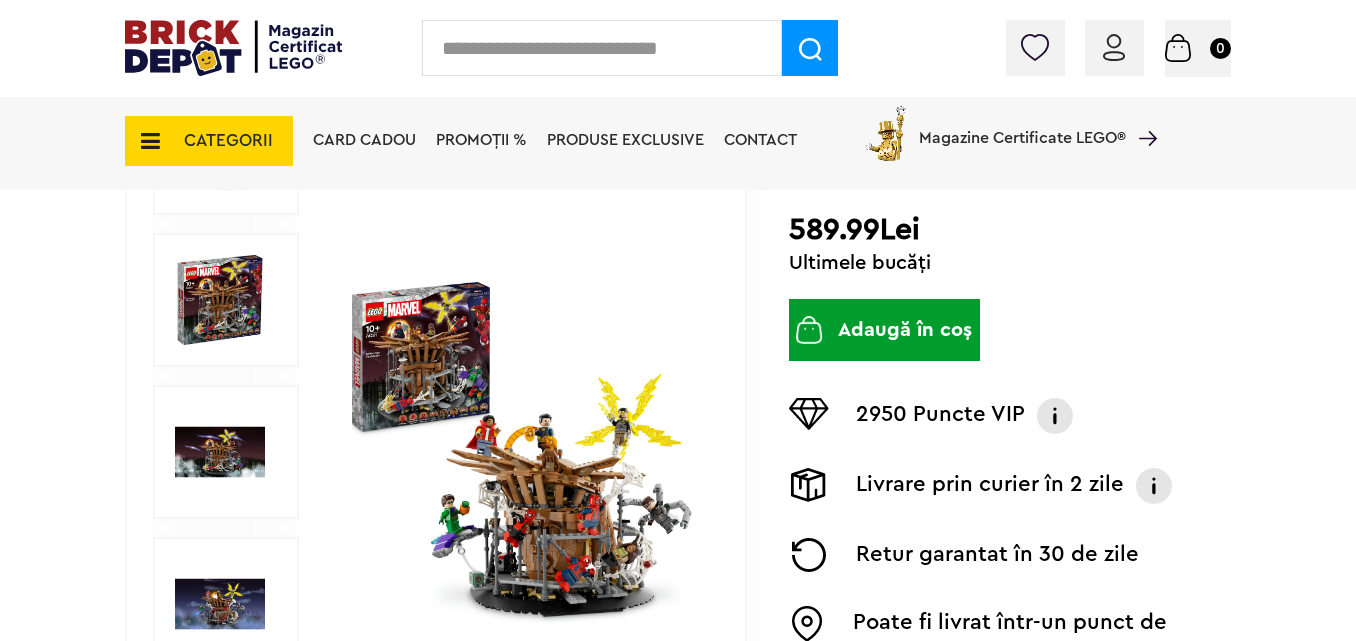 click at bounding box center (522, 452) 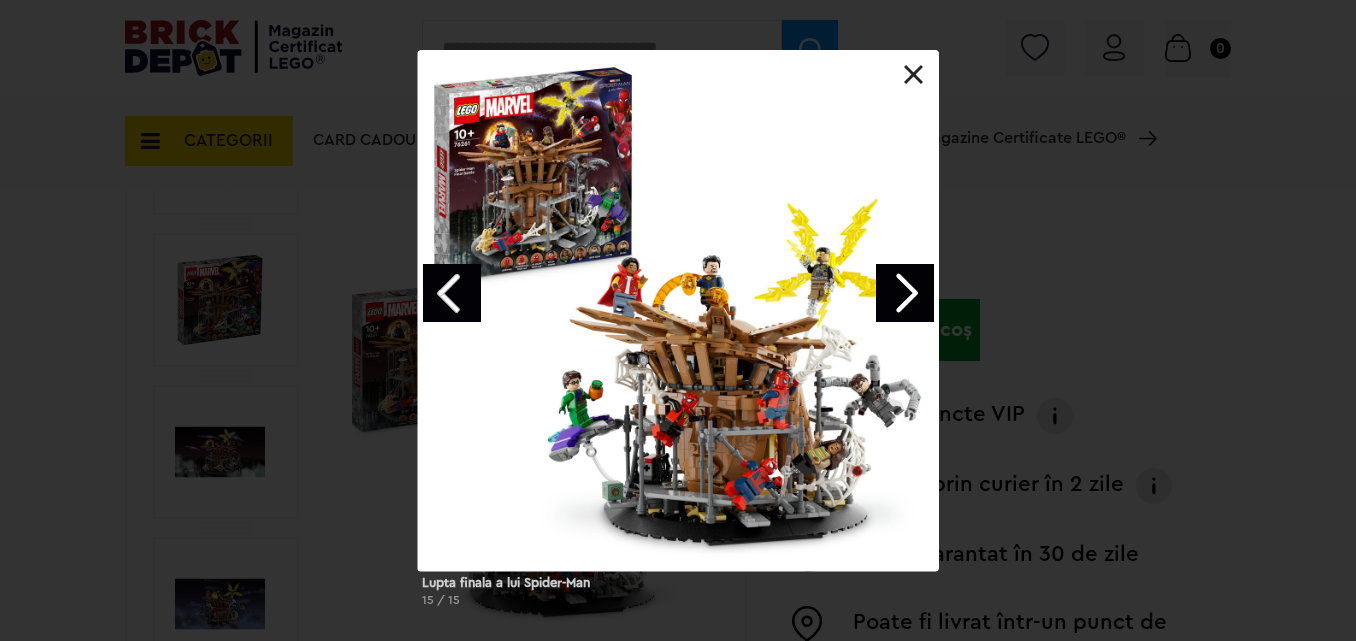 click at bounding box center [905, 293] 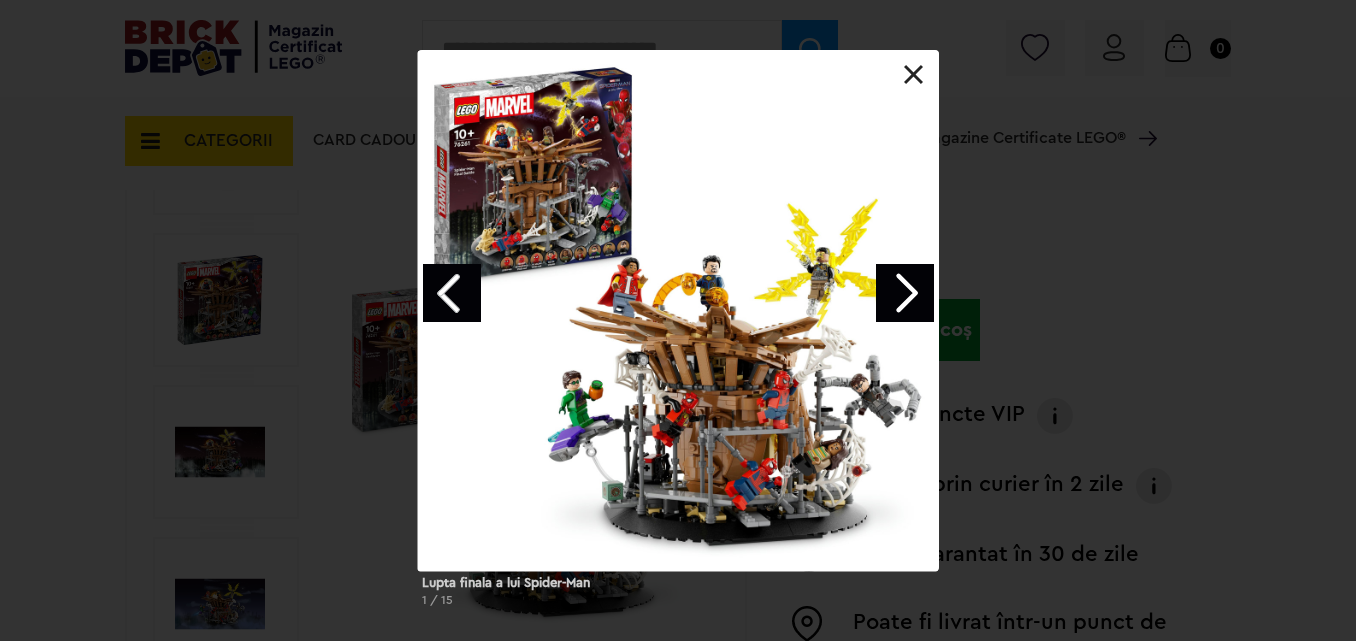 click at bounding box center (905, 293) 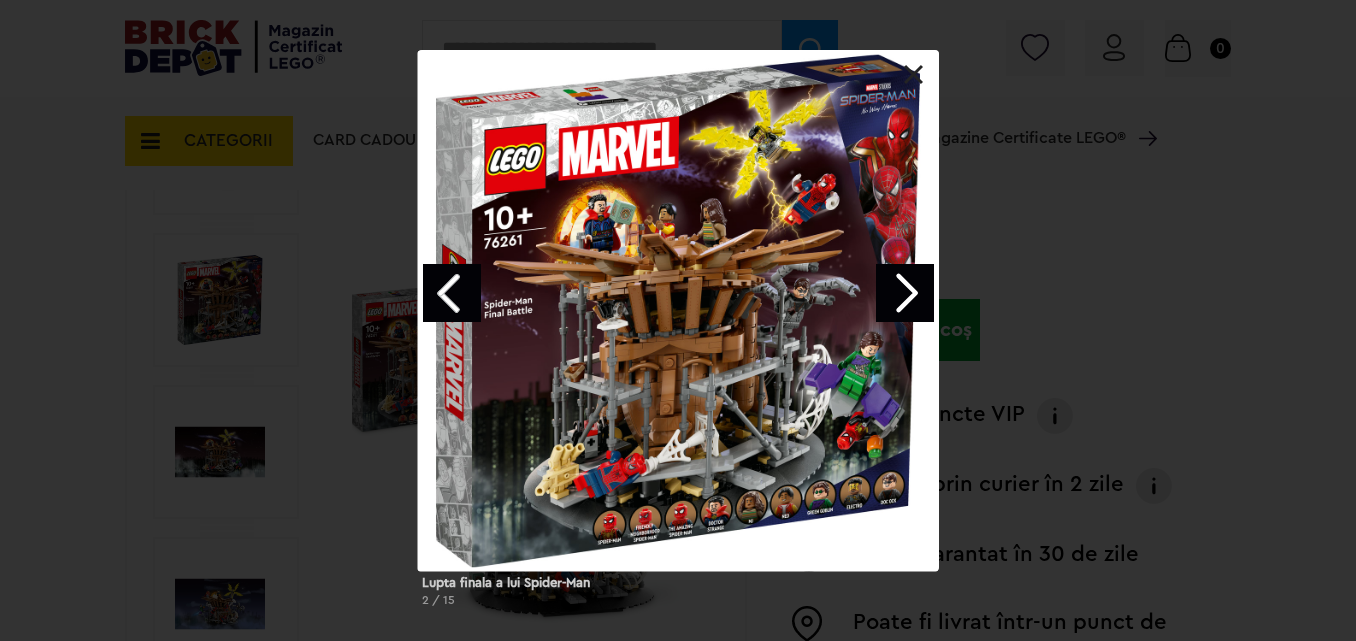 click at bounding box center [905, 293] 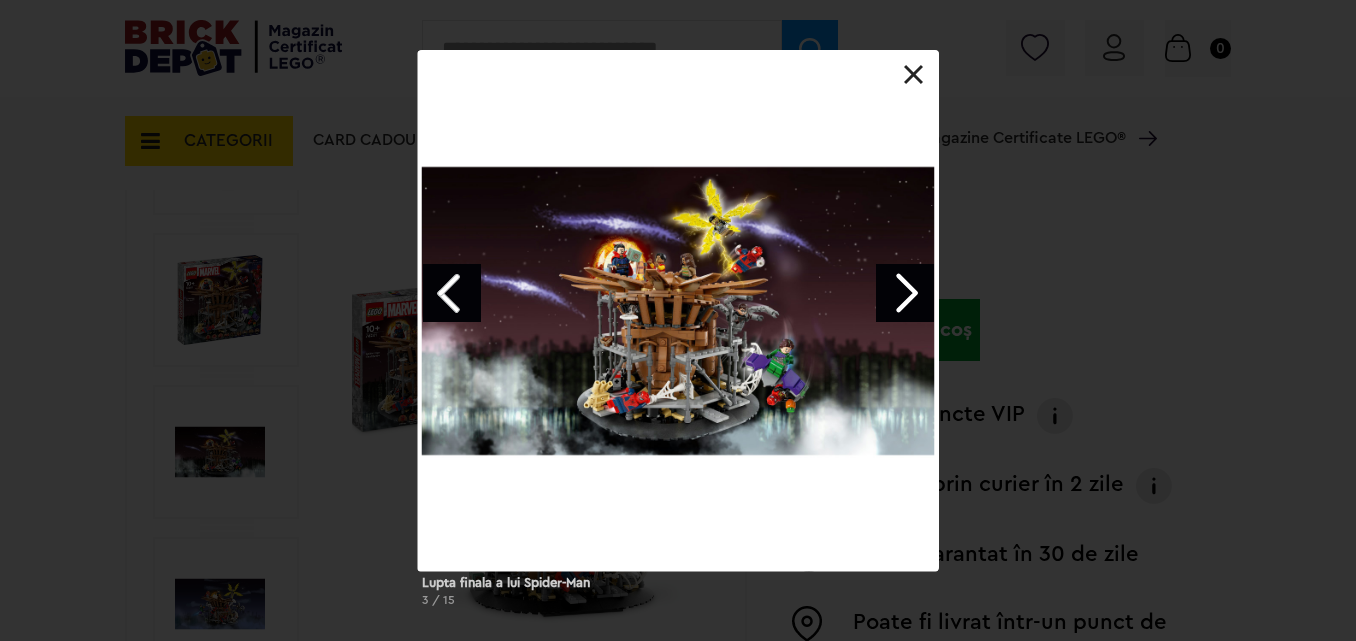 click at bounding box center [905, 293] 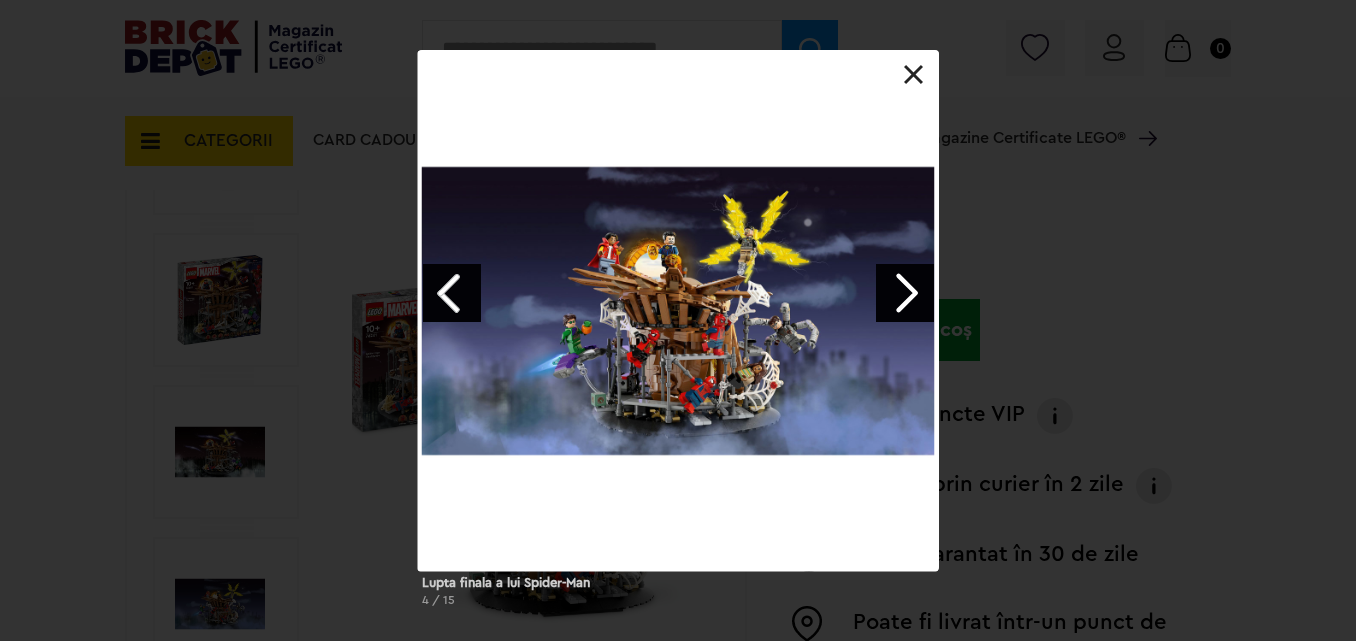 click at bounding box center [905, 293] 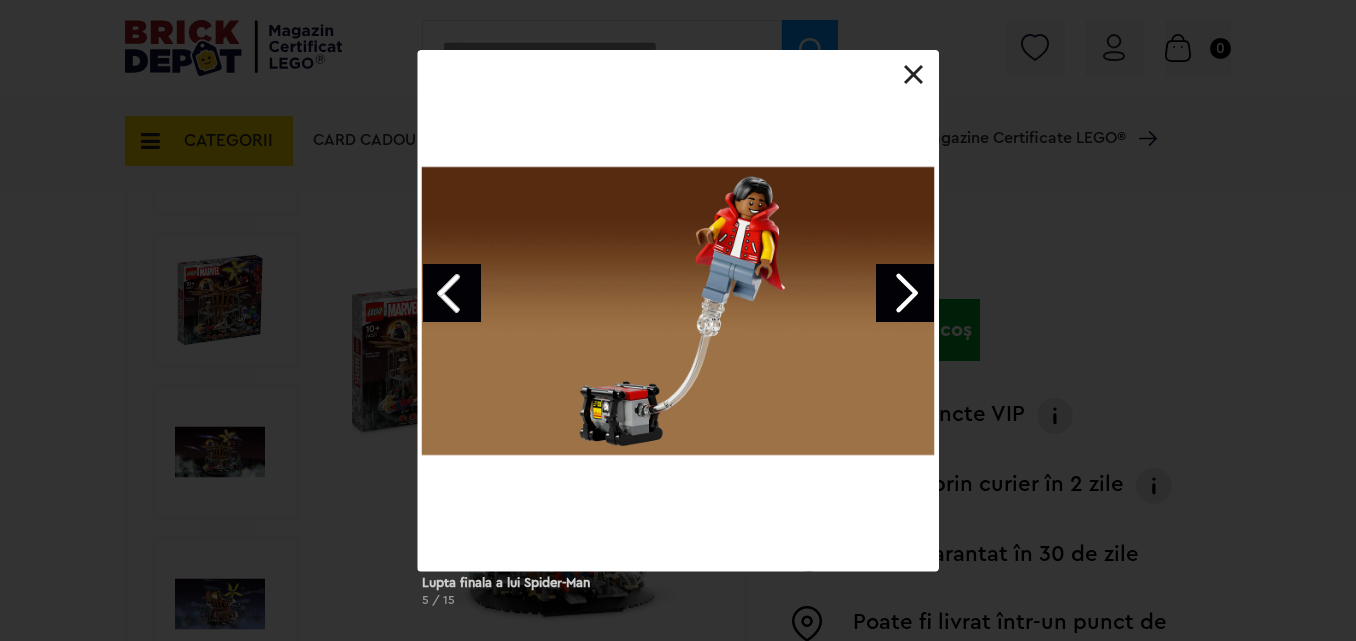 click at bounding box center (905, 293) 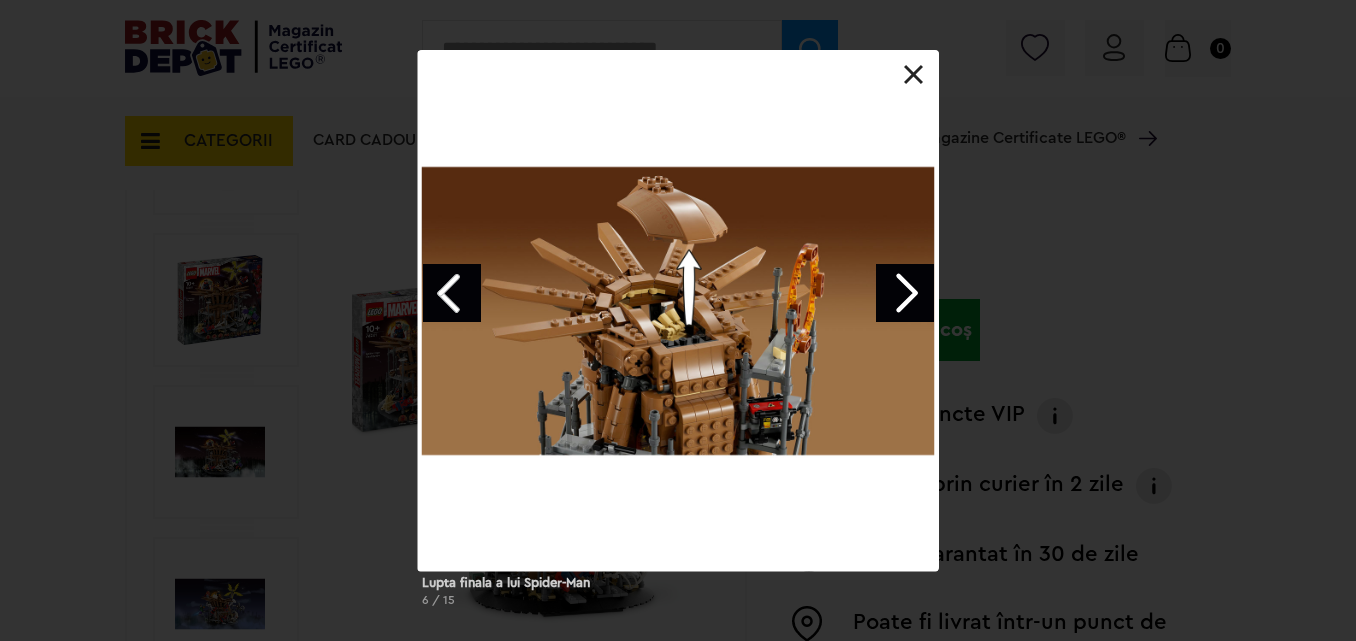 click at bounding box center (905, 293) 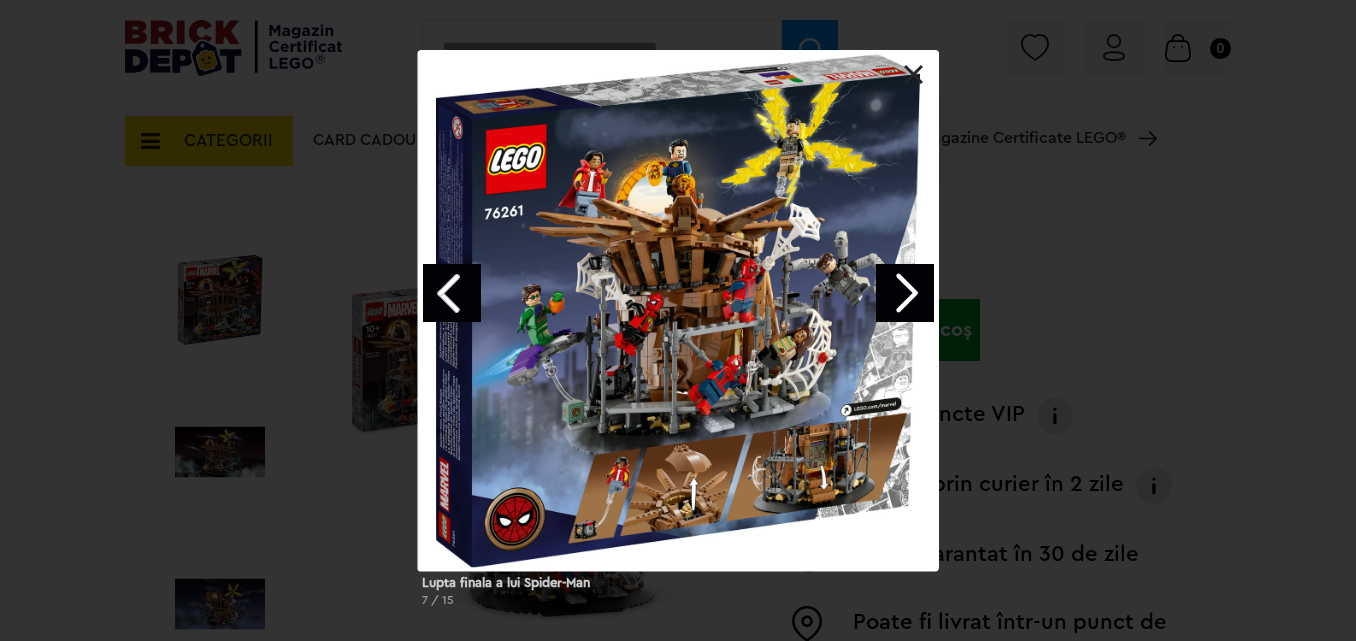 click at bounding box center (905, 293) 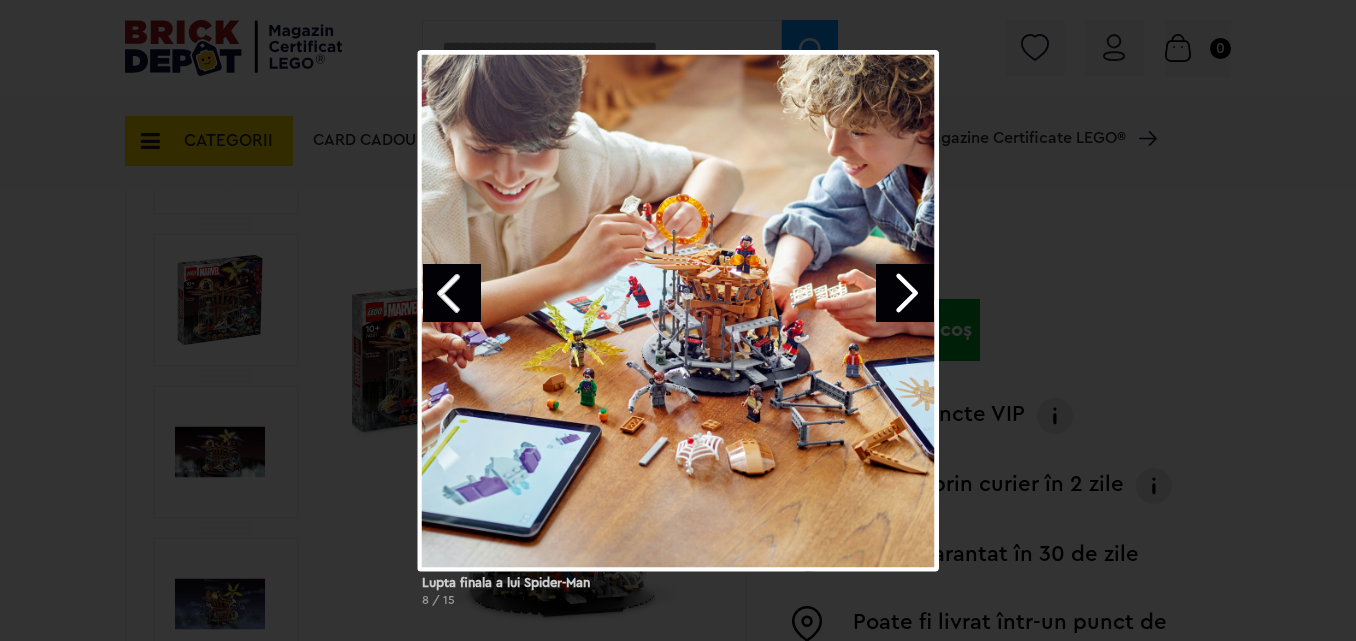 click at bounding box center [905, 293] 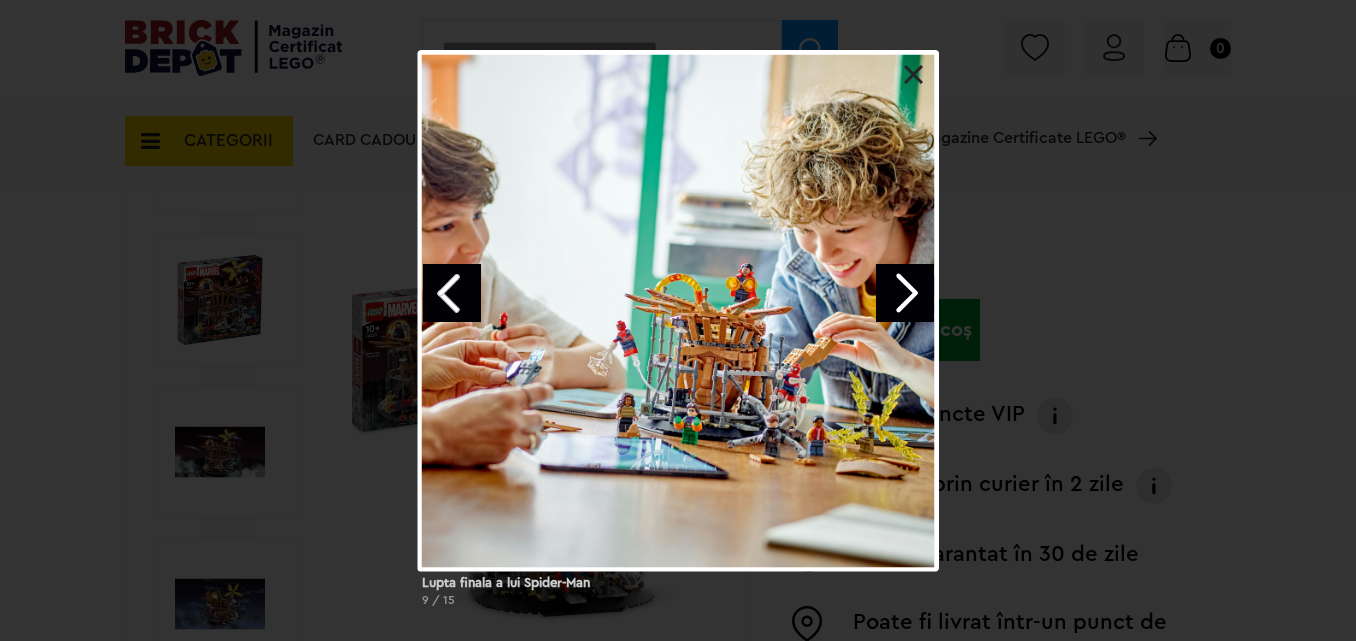 click at bounding box center [905, 293] 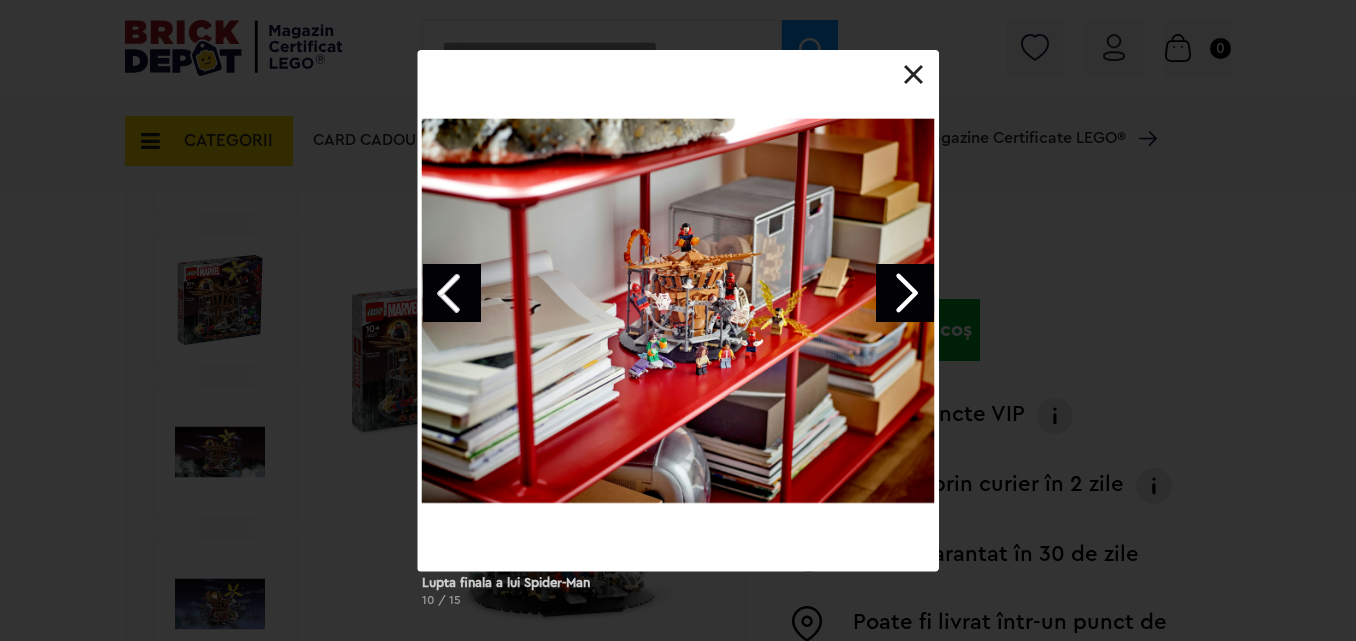 click on "Lupta finala a lui Spider-Man 10 / 15" at bounding box center (678, 336) 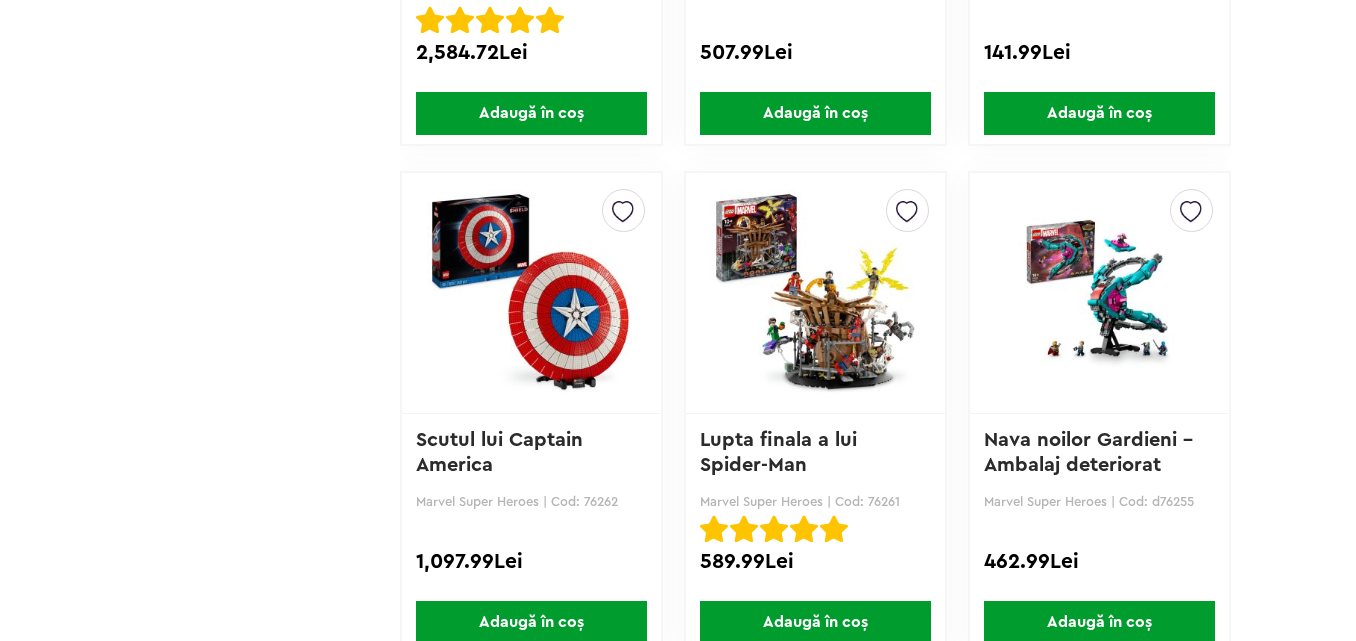 scroll, scrollTop: 0, scrollLeft: 0, axis: both 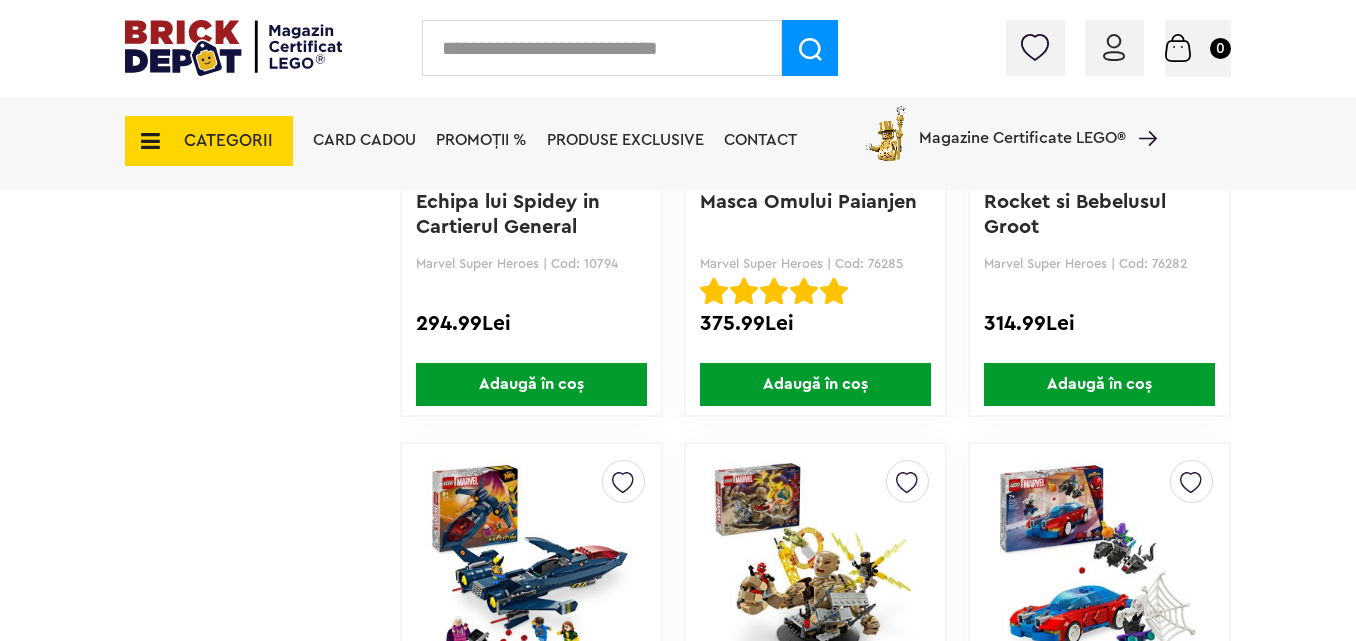 click at bounding box center (815, 564) 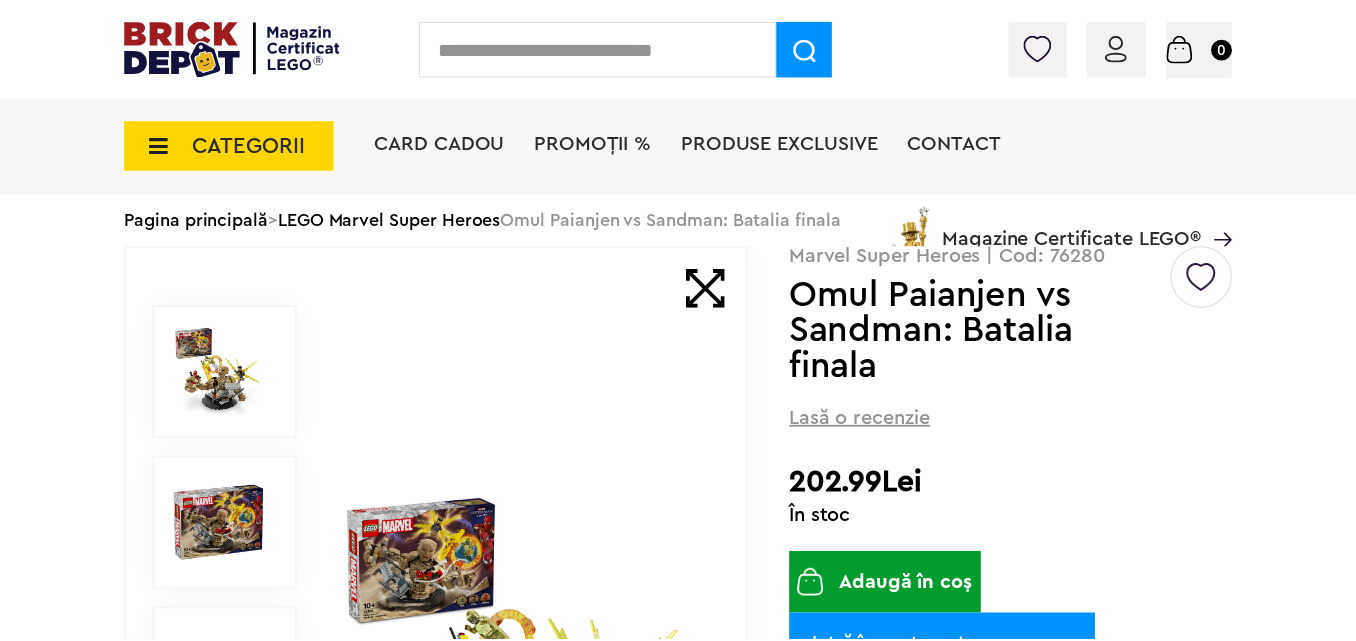 scroll, scrollTop: 0, scrollLeft: 0, axis: both 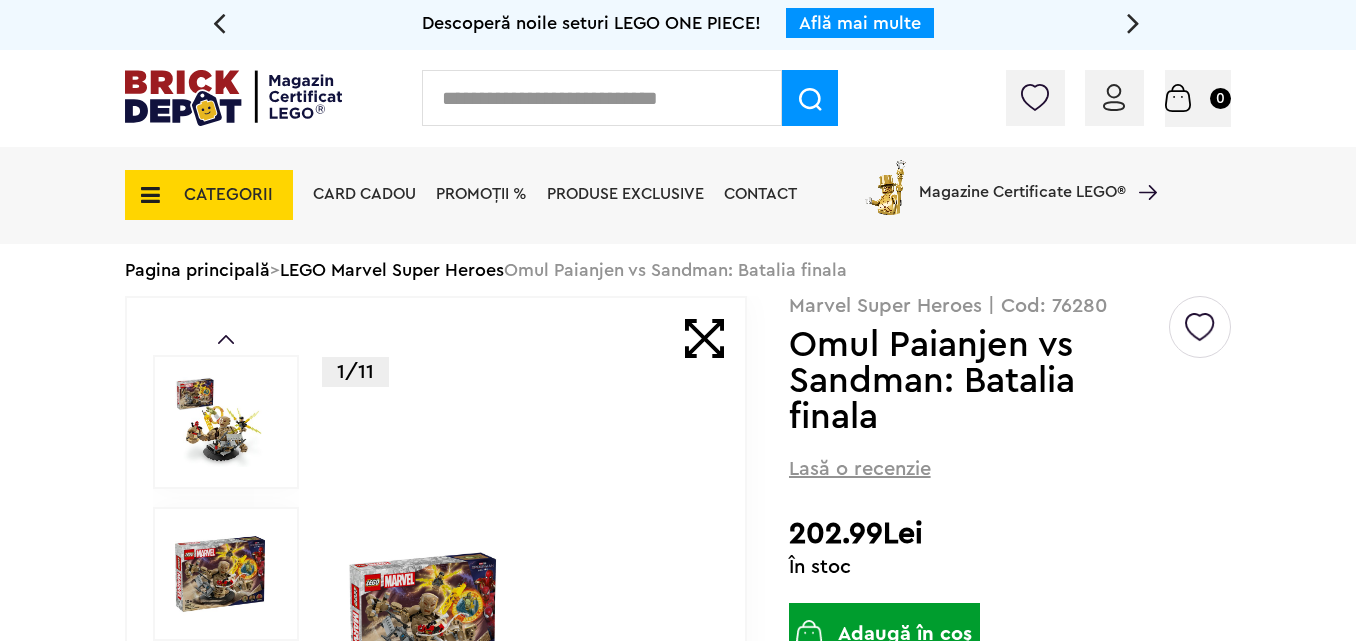 click on "1/11" at bounding box center [522, 726] 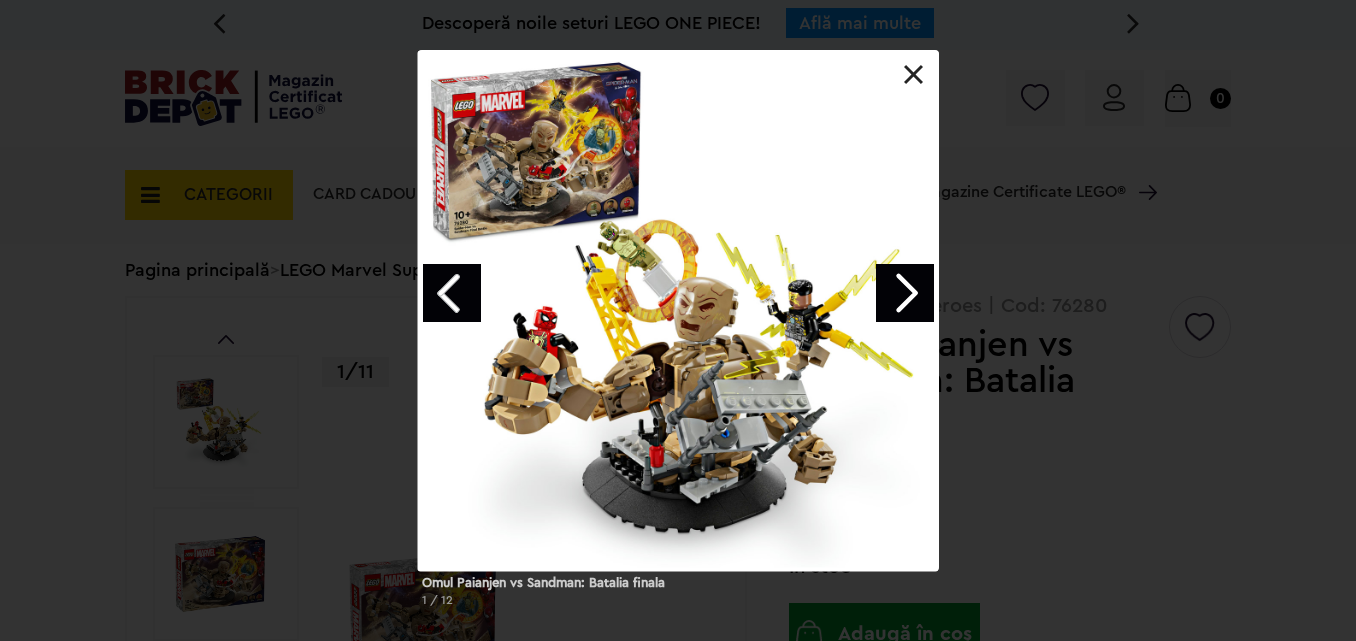 click on "Omul Paianjen vs Sandman: Batalia finala 1 / 12" at bounding box center [678, 336] 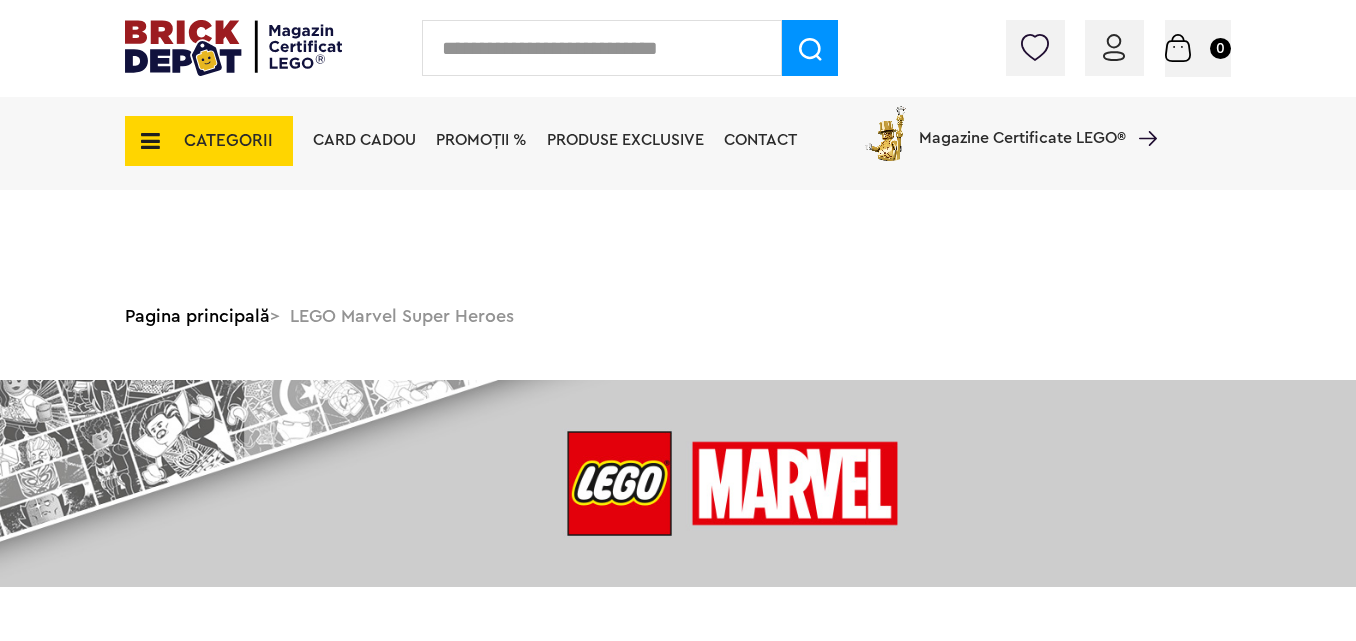 scroll, scrollTop: 2790, scrollLeft: 0, axis: vertical 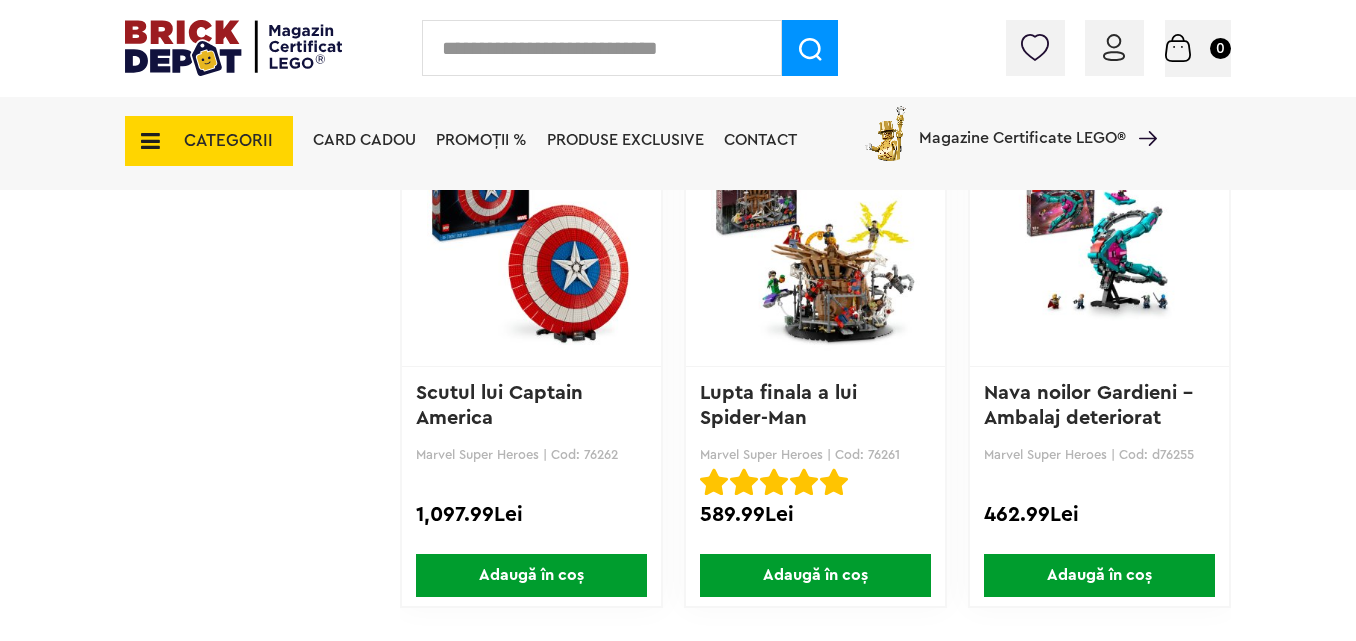 click at bounding box center [815, 246] 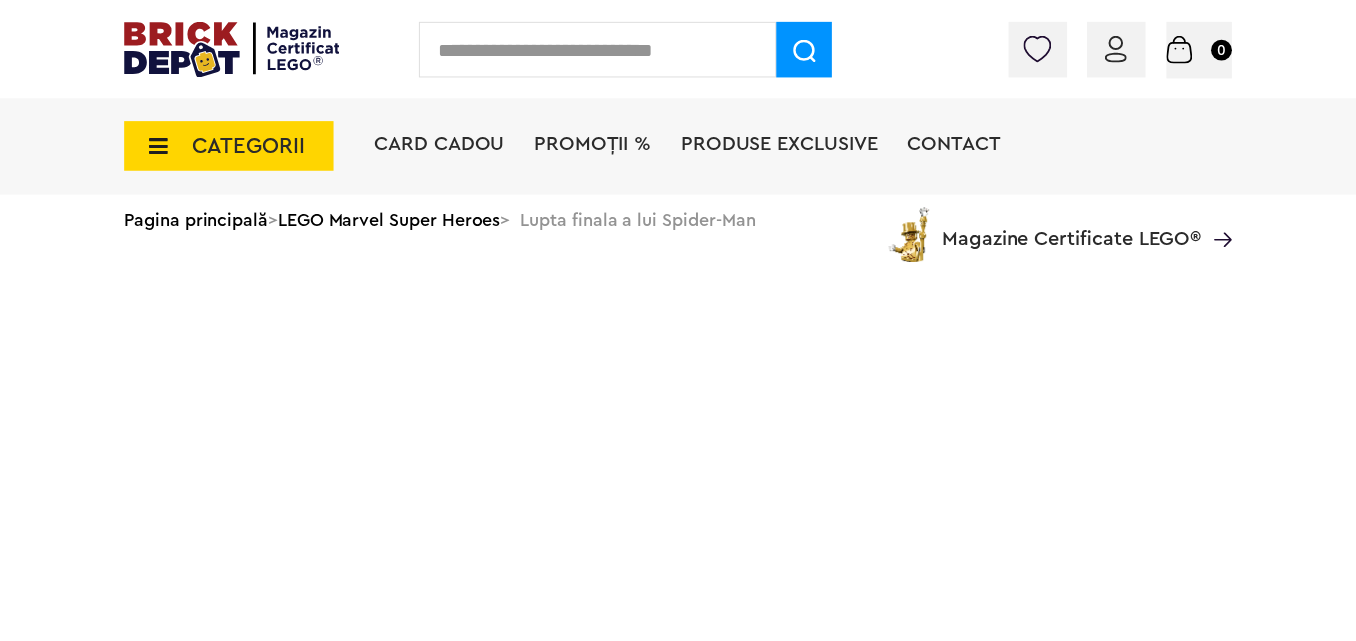 scroll, scrollTop: 0, scrollLeft: 0, axis: both 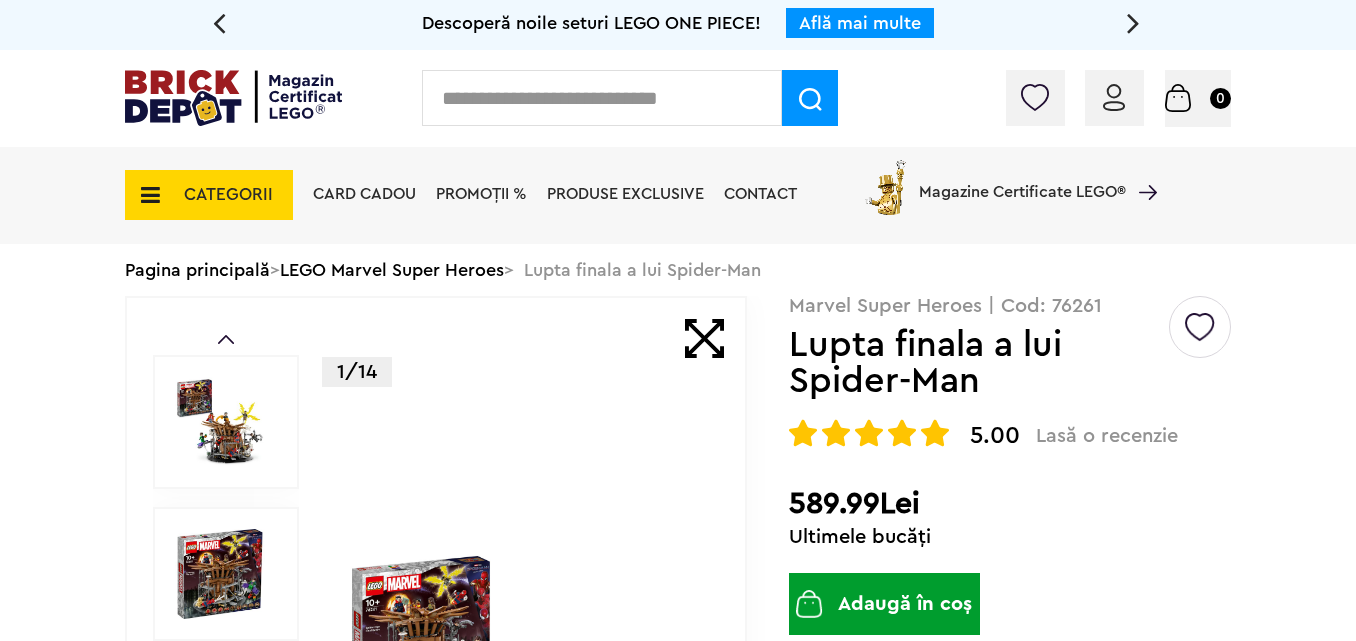 click at bounding box center [522, 726] 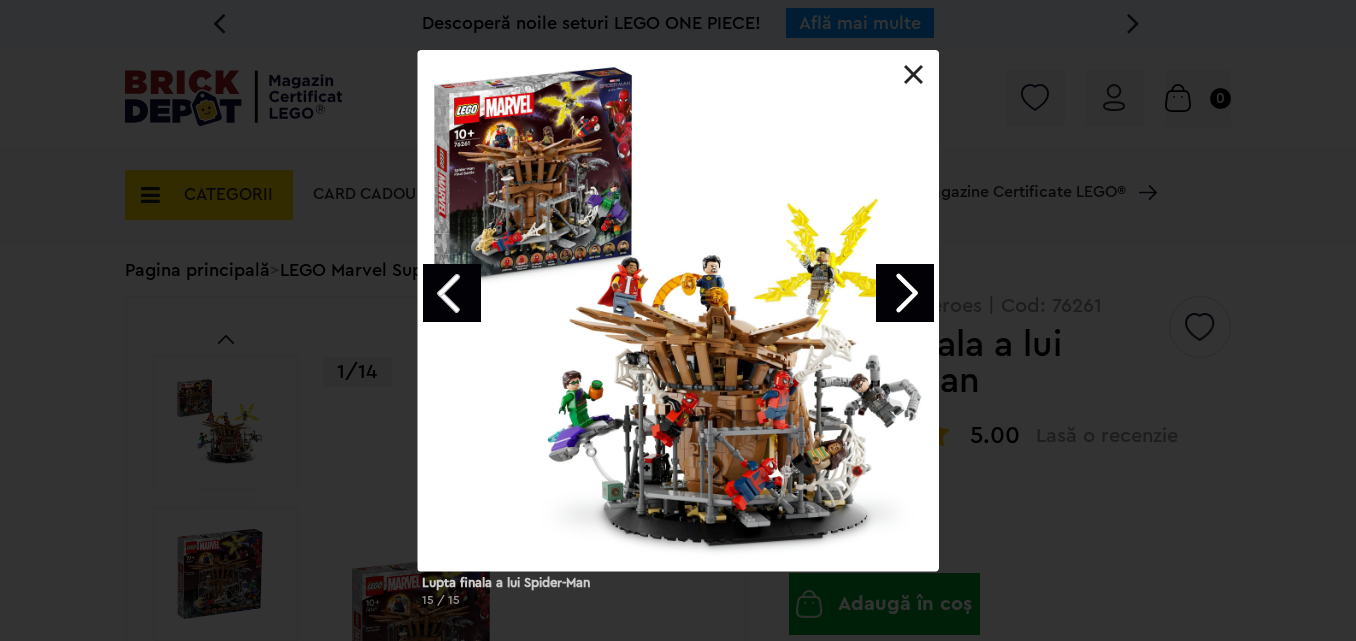click at bounding box center [905, 293] 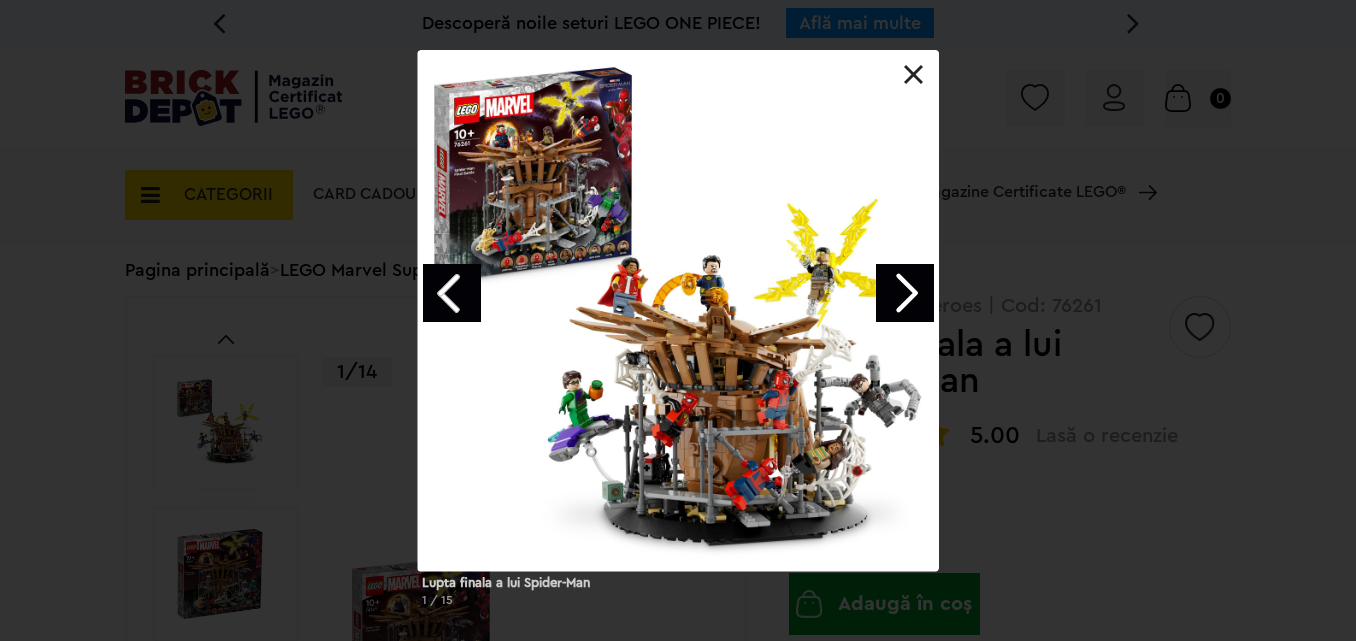 click at bounding box center (905, 293) 